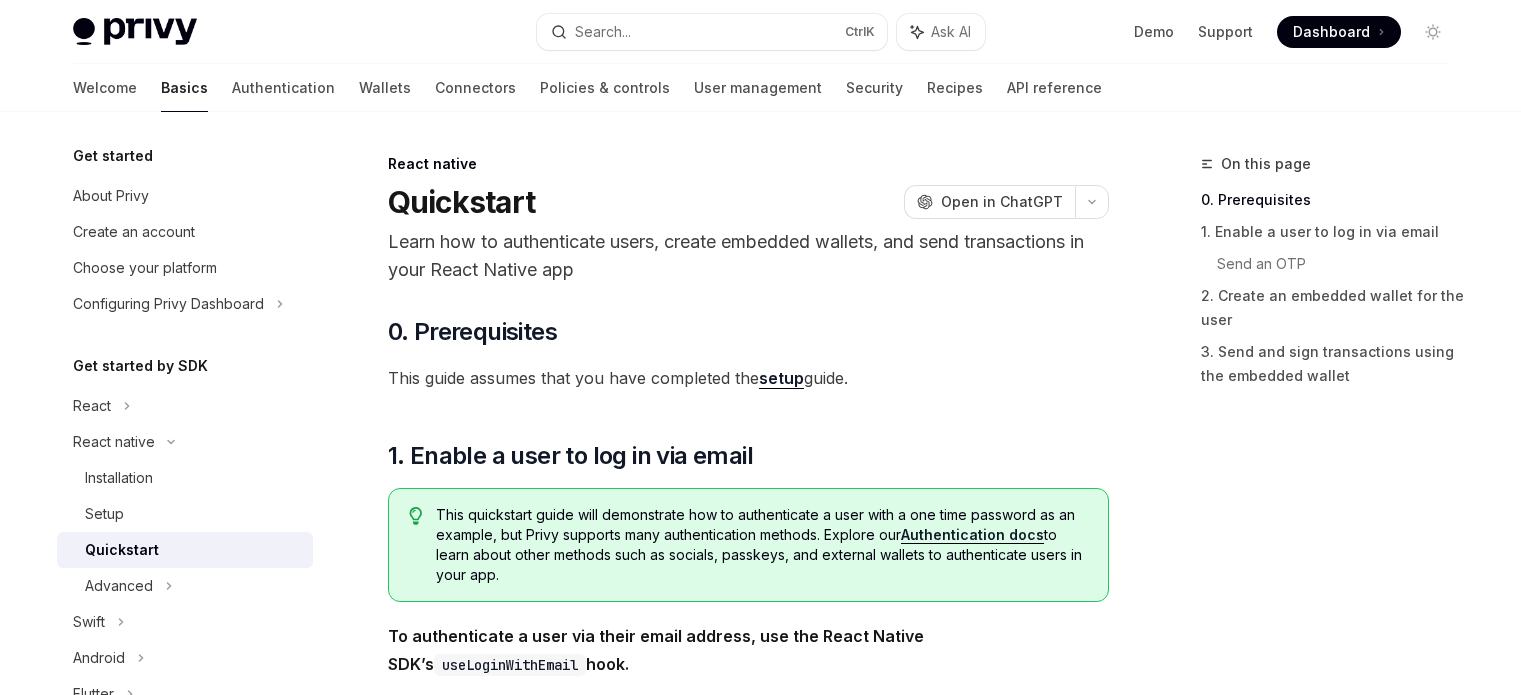 scroll, scrollTop: 0, scrollLeft: 0, axis: both 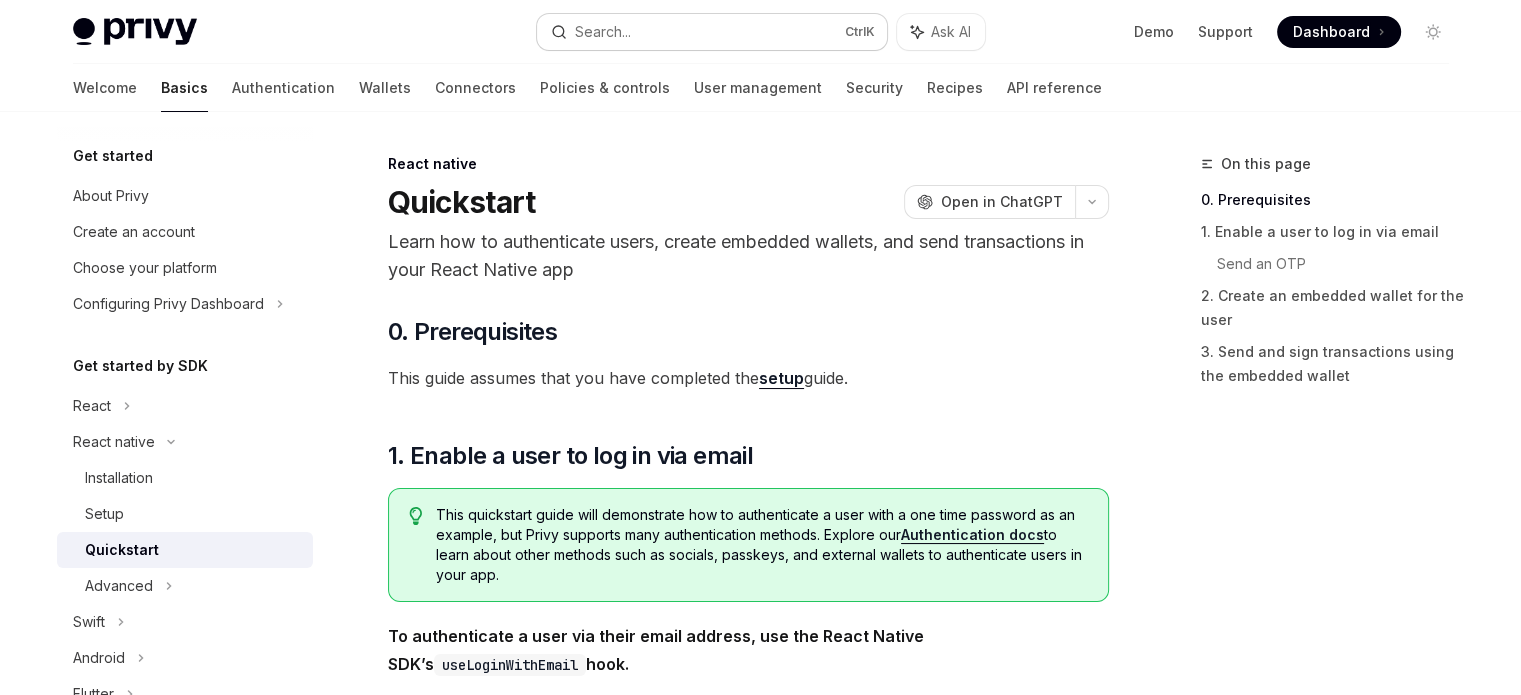 click on "Search..." at bounding box center [603, 32] 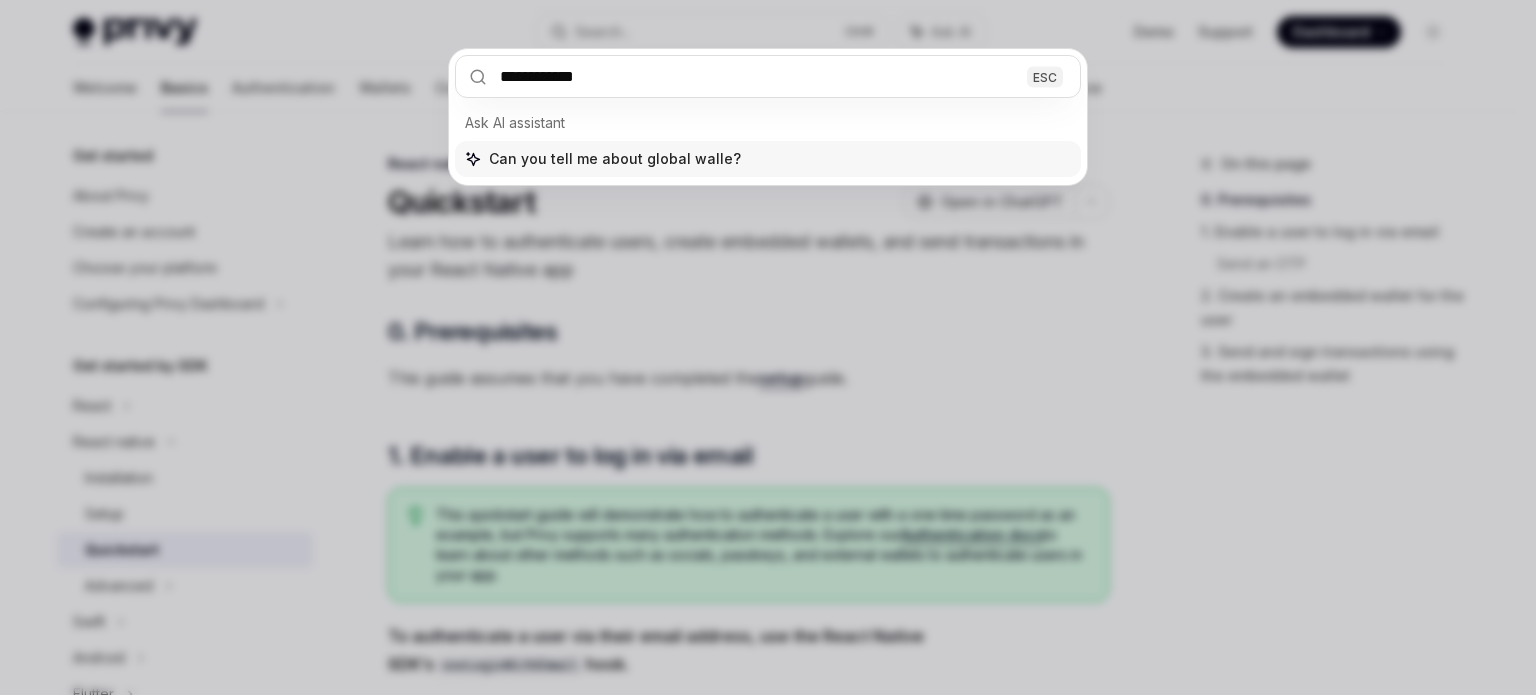 type on "**********" 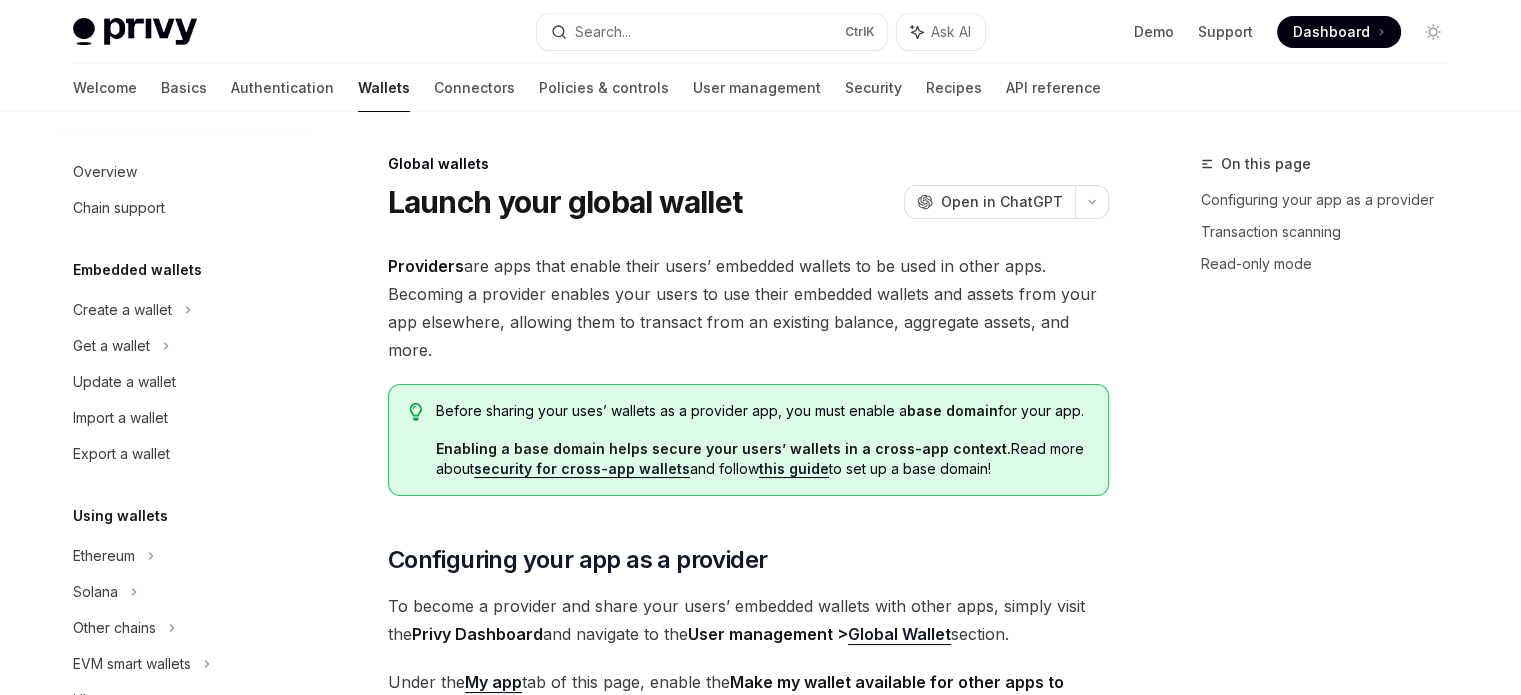 scroll, scrollTop: 112, scrollLeft: 0, axis: vertical 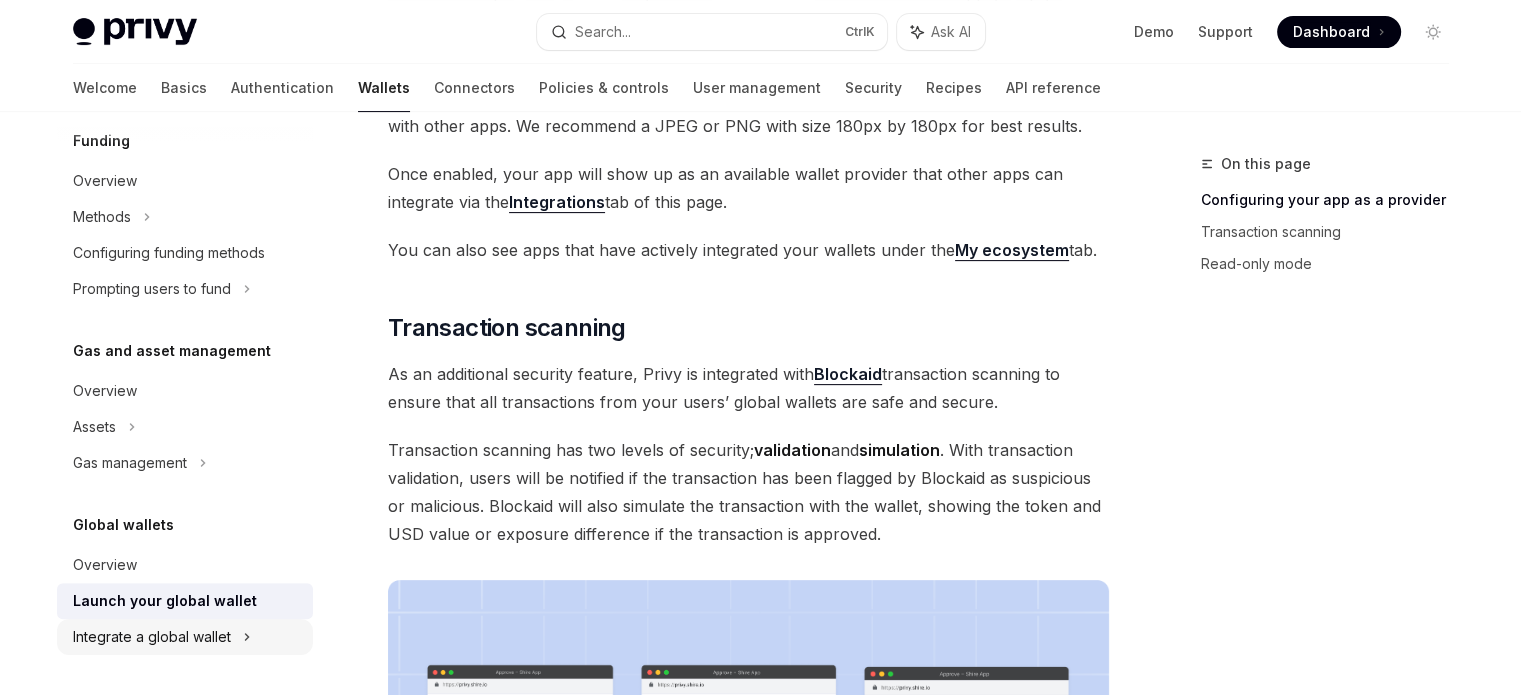 click on "Integrate a global wallet" at bounding box center (114, -347) 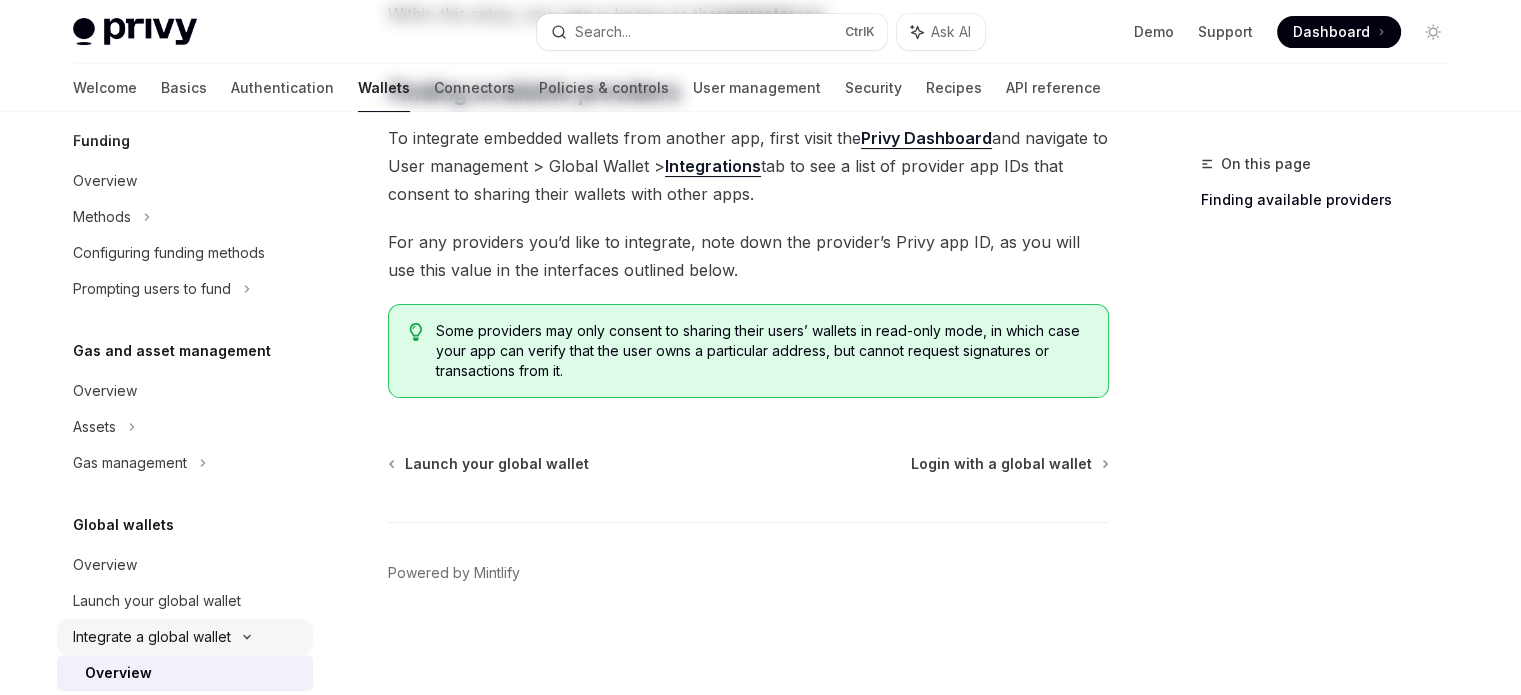 scroll, scrollTop: 0, scrollLeft: 0, axis: both 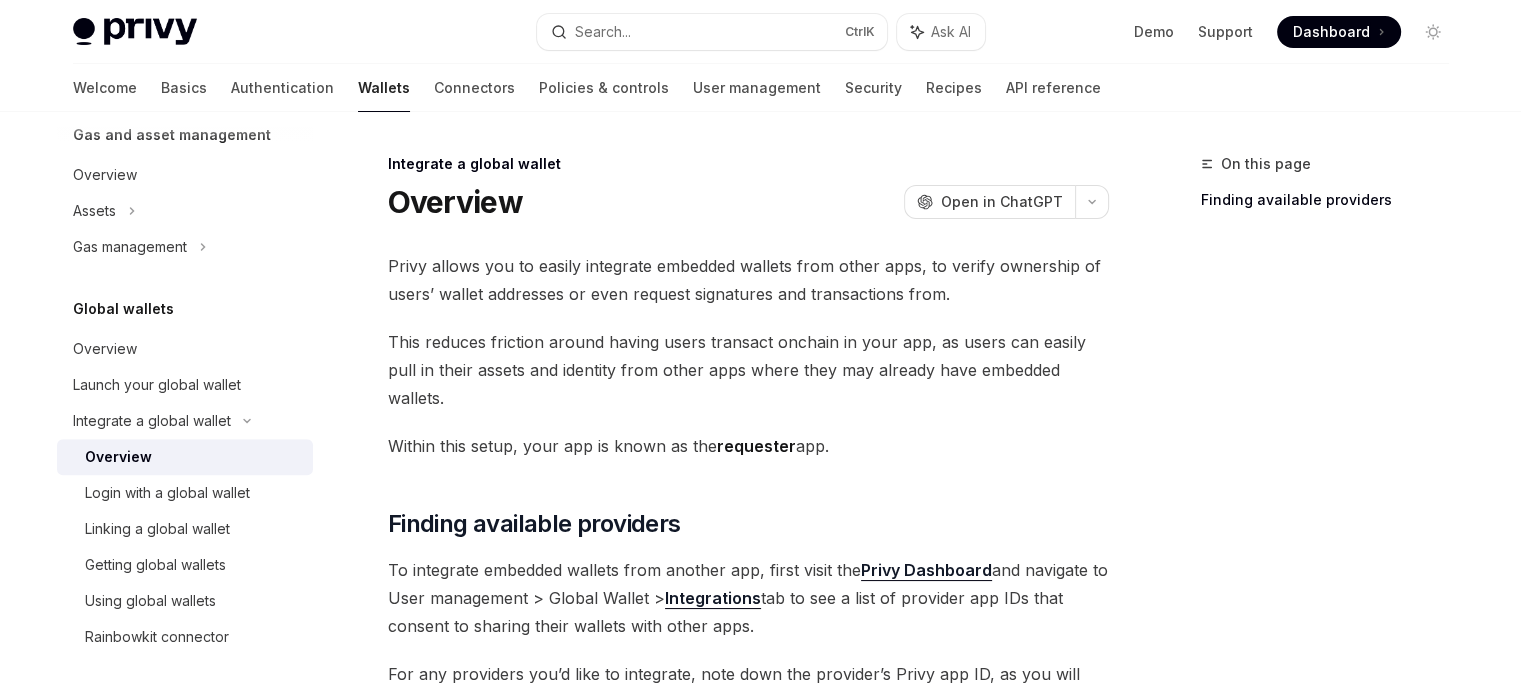 click on "Privy allows you to easily integrate embedded wallets from other apps, to verify ownership of users’ wallet addresses or even request signatures and transactions from.
This reduces friction around having users transact onchain in your app, as users can easily pull in their assets and identity from other apps where they may already have embedded wallets.
Within this setup, your app is known as the  requester  app.
​ Finding available providers
To integrate embedded wallets from another app, first visit the  Privy Dashboard  and navigate to User management > Global Wallet >  Integrations  tab to see a list of provider app IDs that consent to sharing their wallets with other apps.
For any providers you’d like to integrate, note down the provider’s Privy app ID, as you will use this value in the interfaces outlined below." at bounding box center [748, 541] 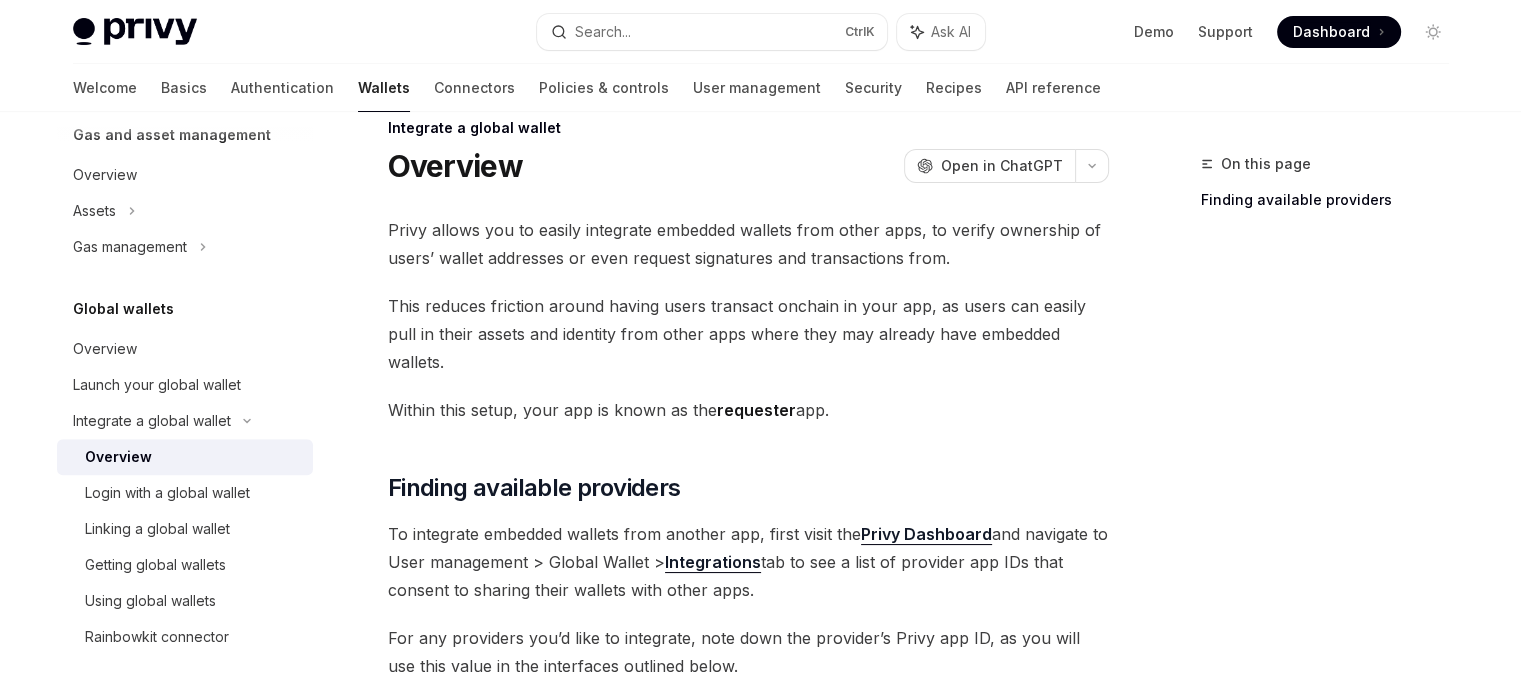 scroll, scrollTop: 0, scrollLeft: 0, axis: both 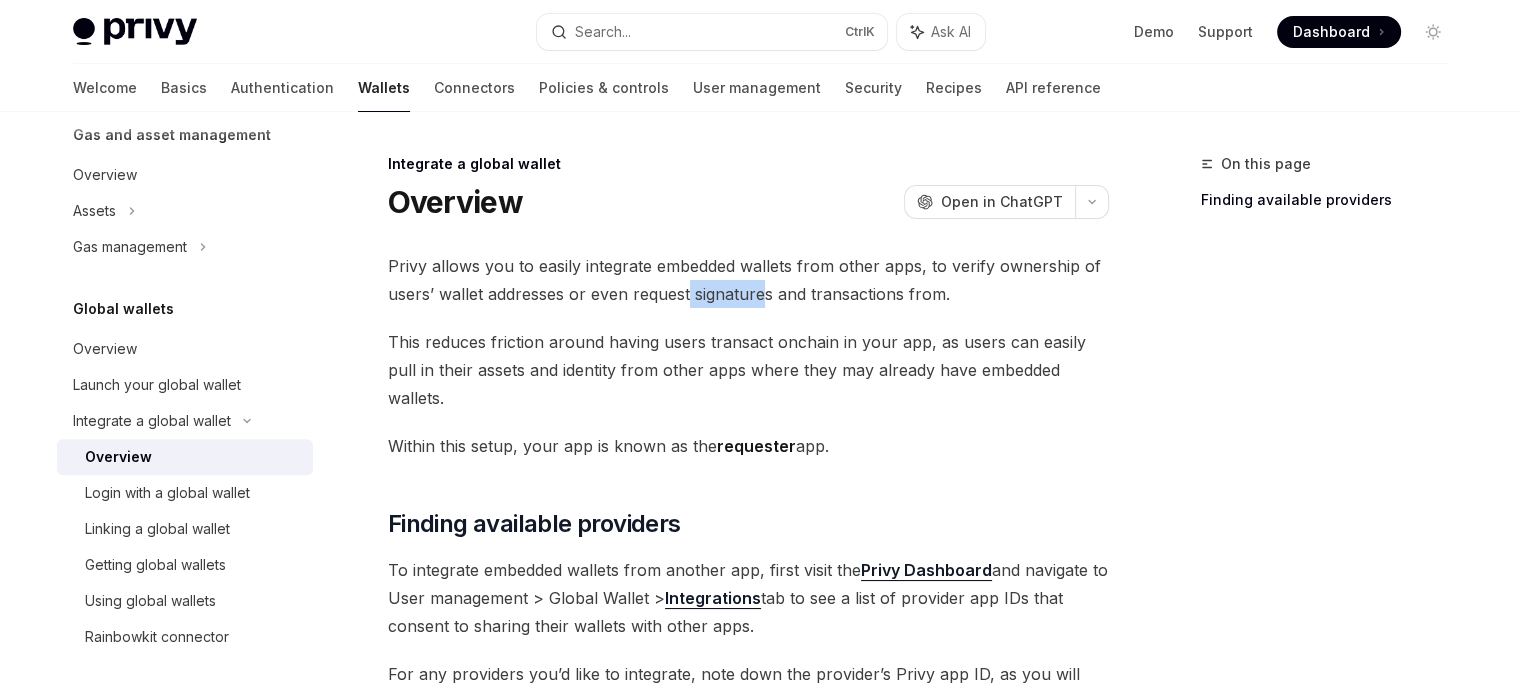 drag, startPoint x: 687, startPoint y: 301, endPoint x: 800, endPoint y: 301, distance: 113 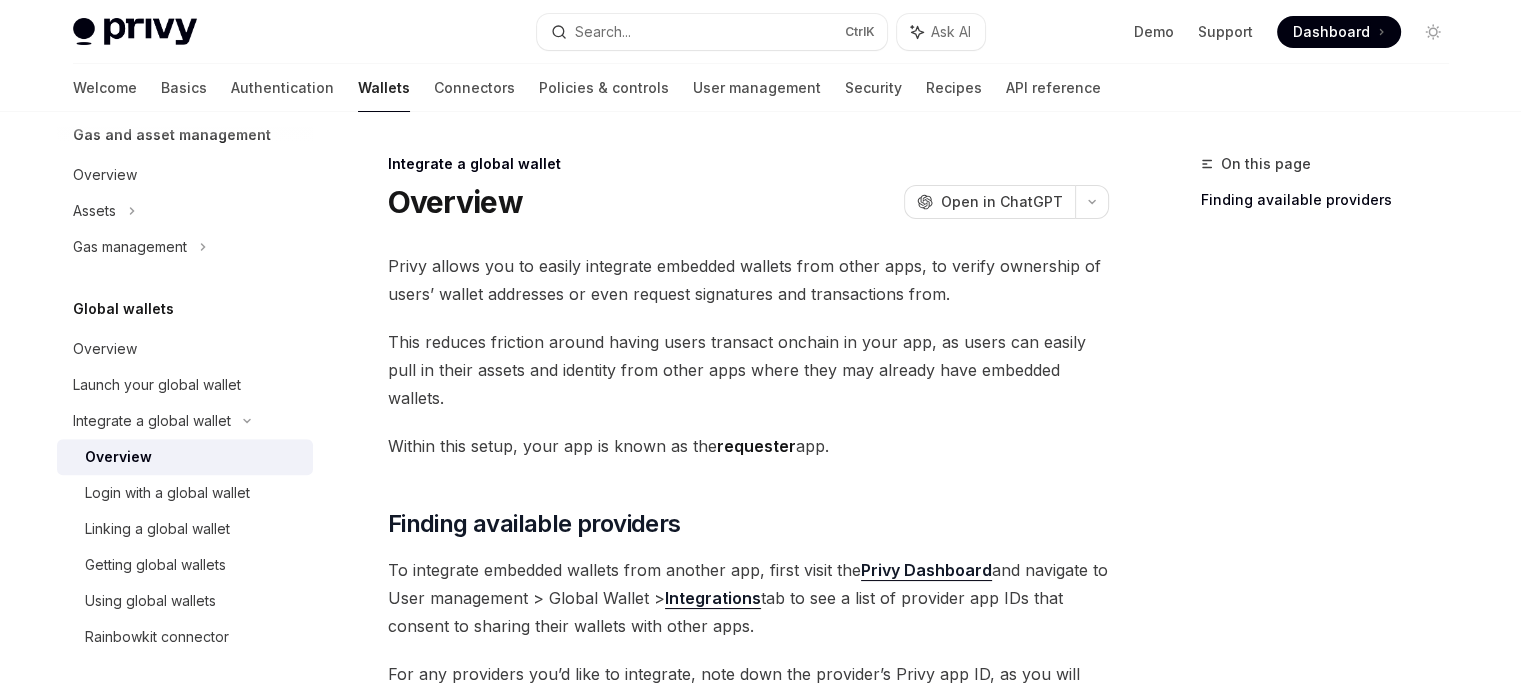 click on "Privy allows you to easily integrate embedded wallets from other apps, to verify ownership of users’ wallet addresses or even request signatures and transactions from." at bounding box center (748, 280) 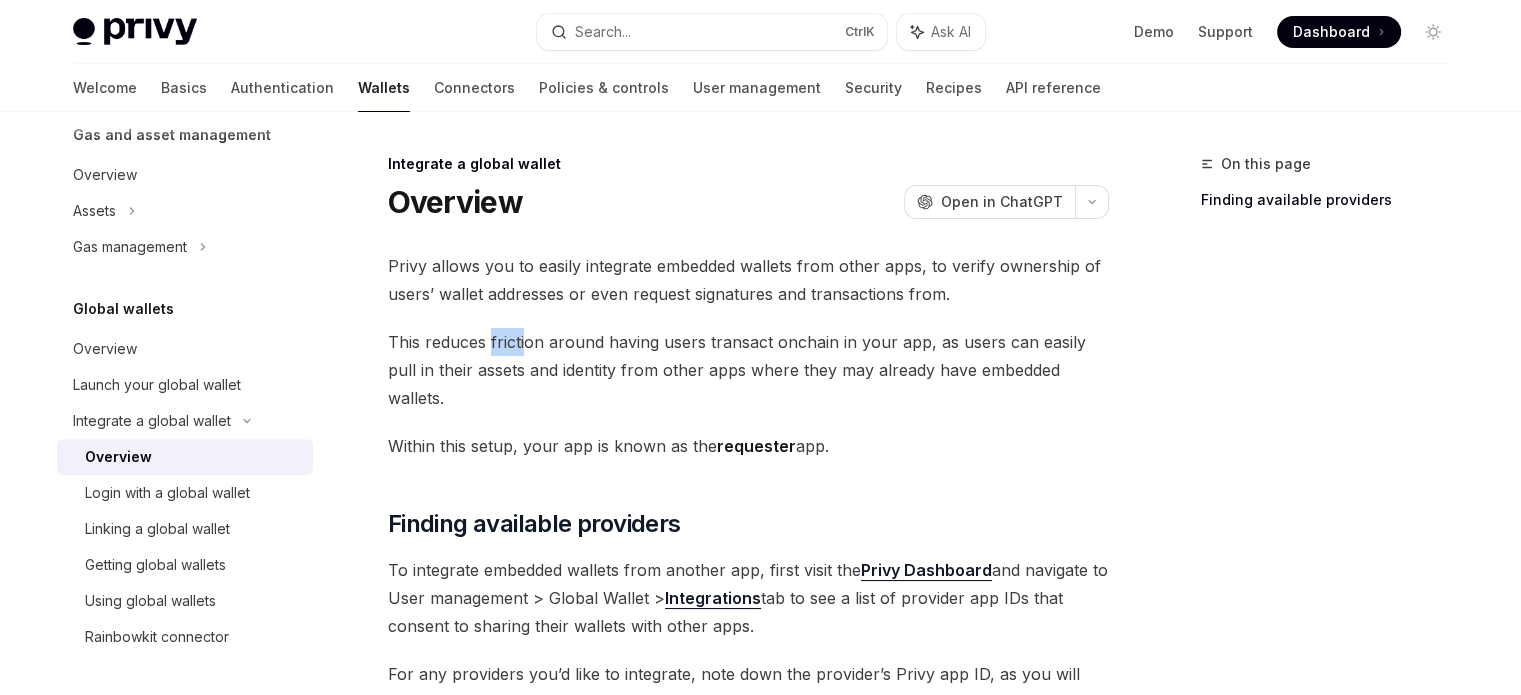 drag, startPoint x: 513, startPoint y: 346, endPoint x: 535, endPoint y: 346, distance: 22 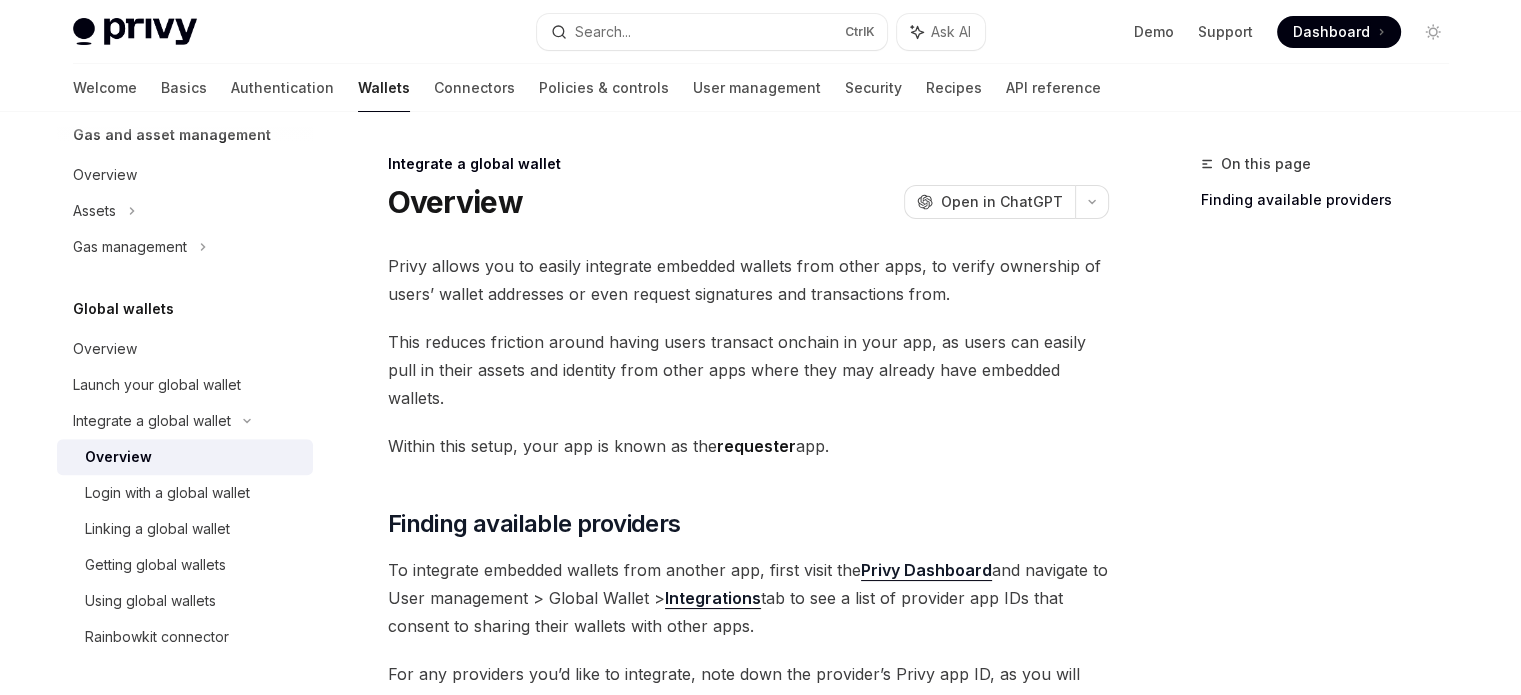click on "This reduces friction around having users transact onchain in your app, as users can easily pull in their assets and identity from other apps where they may already have embedded wallets." at bounding box center (748, 370) 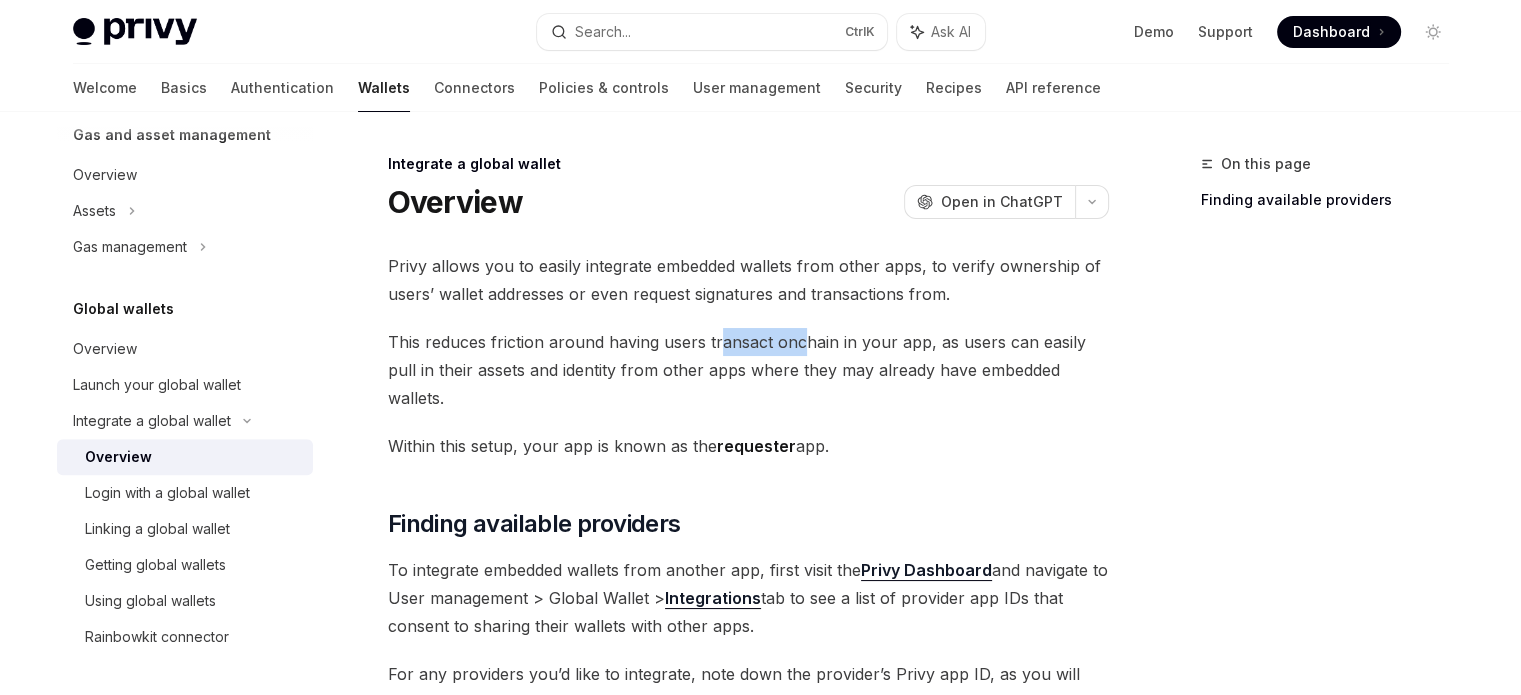 drag, startPoint x: 755, startPoint y: 332, endPoint x: 816, endPoint y: 327, distance: 61.204575 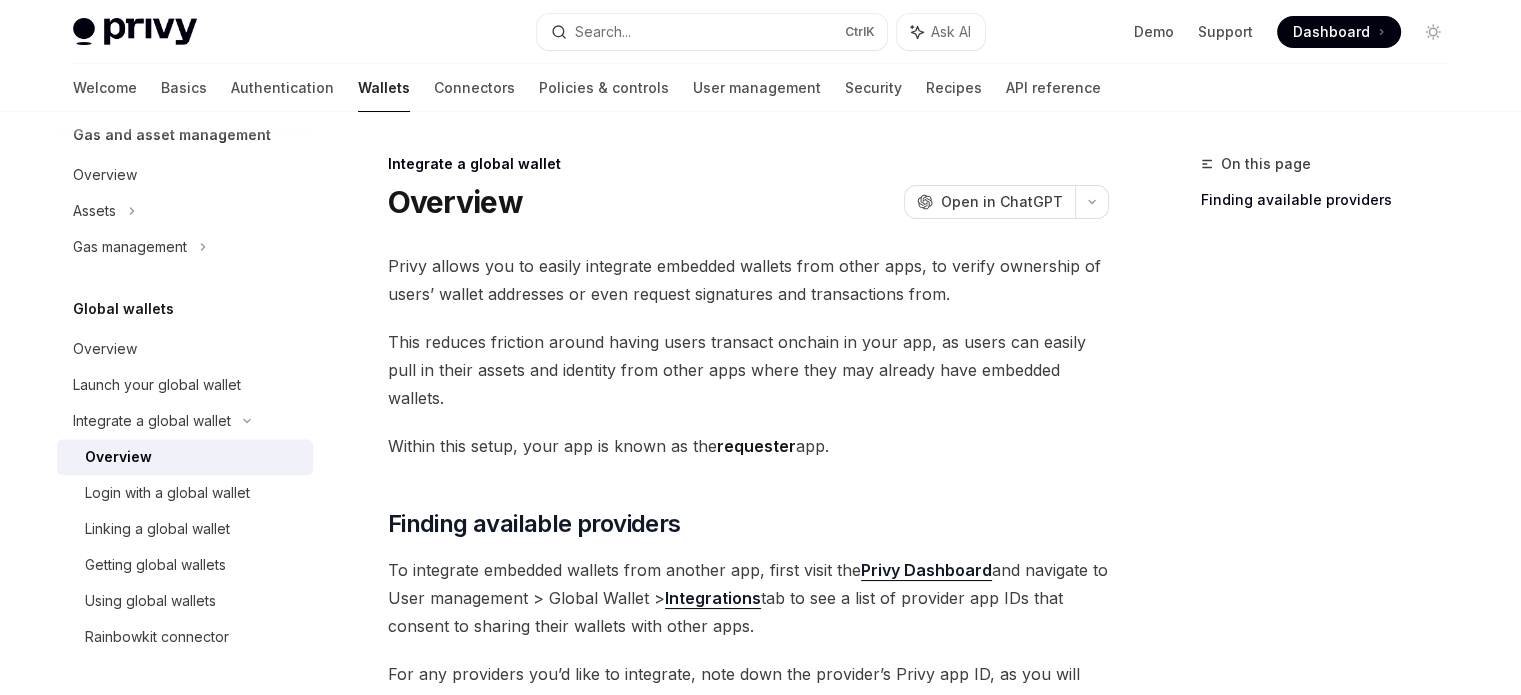 click on "Privy allows you to easily integrate embedded wallets from other apps, to verify ownership of users’ wallet addresses or even request signatures and transactions from.
This reduces friction around having users transact onchain in your app, as users can easily pull in their assets and identity from other apps where they may already have embedded wallets.
Within this setup, your app is known as the  requester  app.
​ Finding available providers
To integrate embedded wallets from another app, first visit the  Privy Dashboard  and navigate to User management > Global Wallet >  Integrations  tab to see a list of provider app IDs that consent to sharing their wallets with other apps.
For any providers you’d like to integrate, note down the provider’s Privy app ID, as you will use this value in the interfaces outlined below." at bounding box center (748, 541) 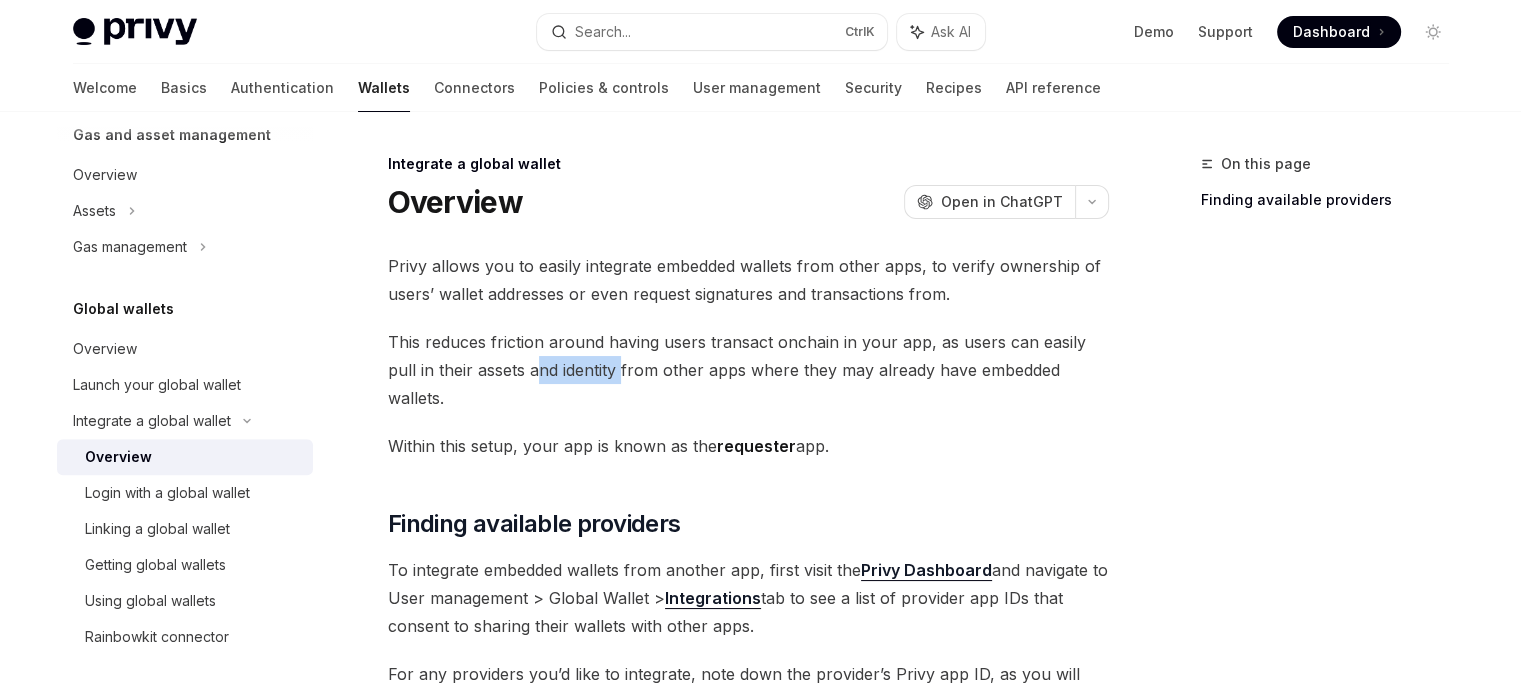 drag, startPoint x: 504, startPoint y: 367, endPoint x: 676, endPoint y: 369, distance: 172.01163 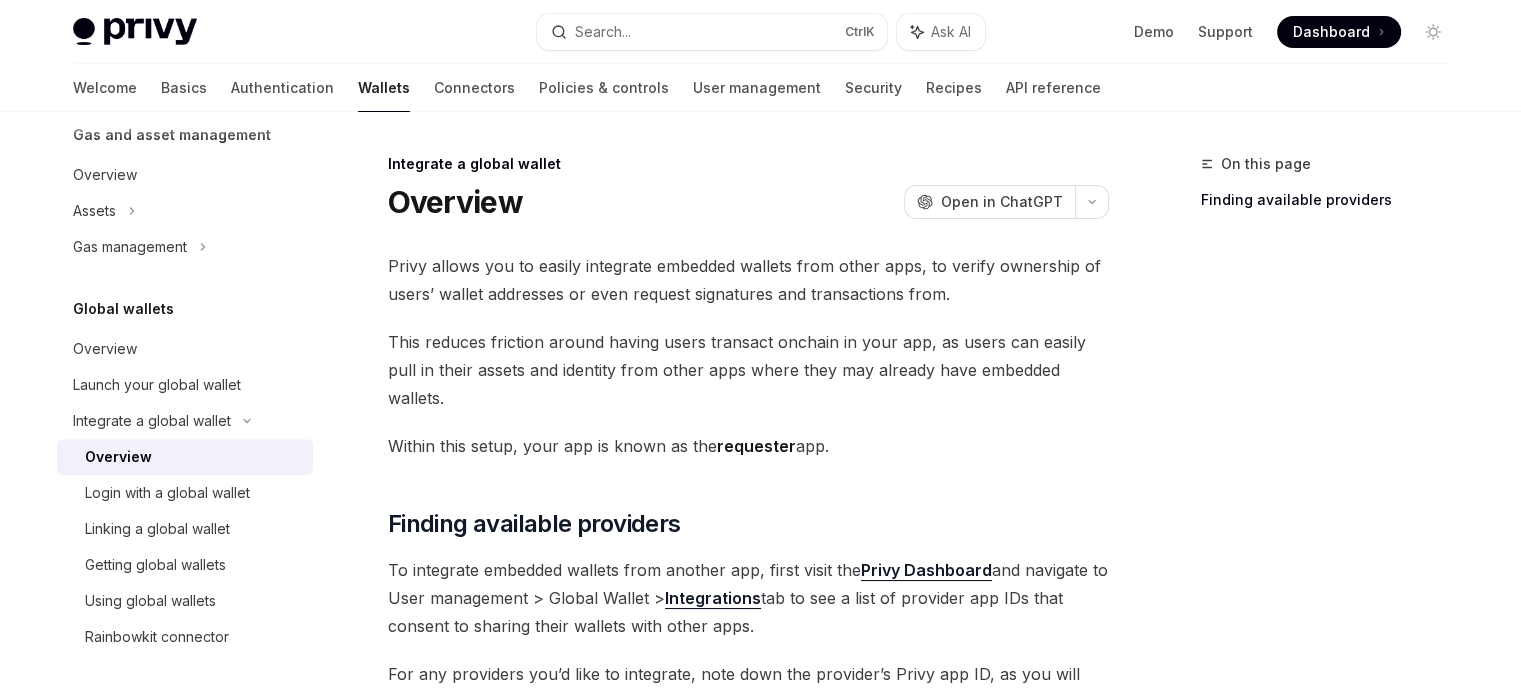 click on "This reduces friction around having users transact onchain in your app, as users can easily pull in their assets and identity from other apps where they may already have embedded wallets." at bounding box center (748, 370) 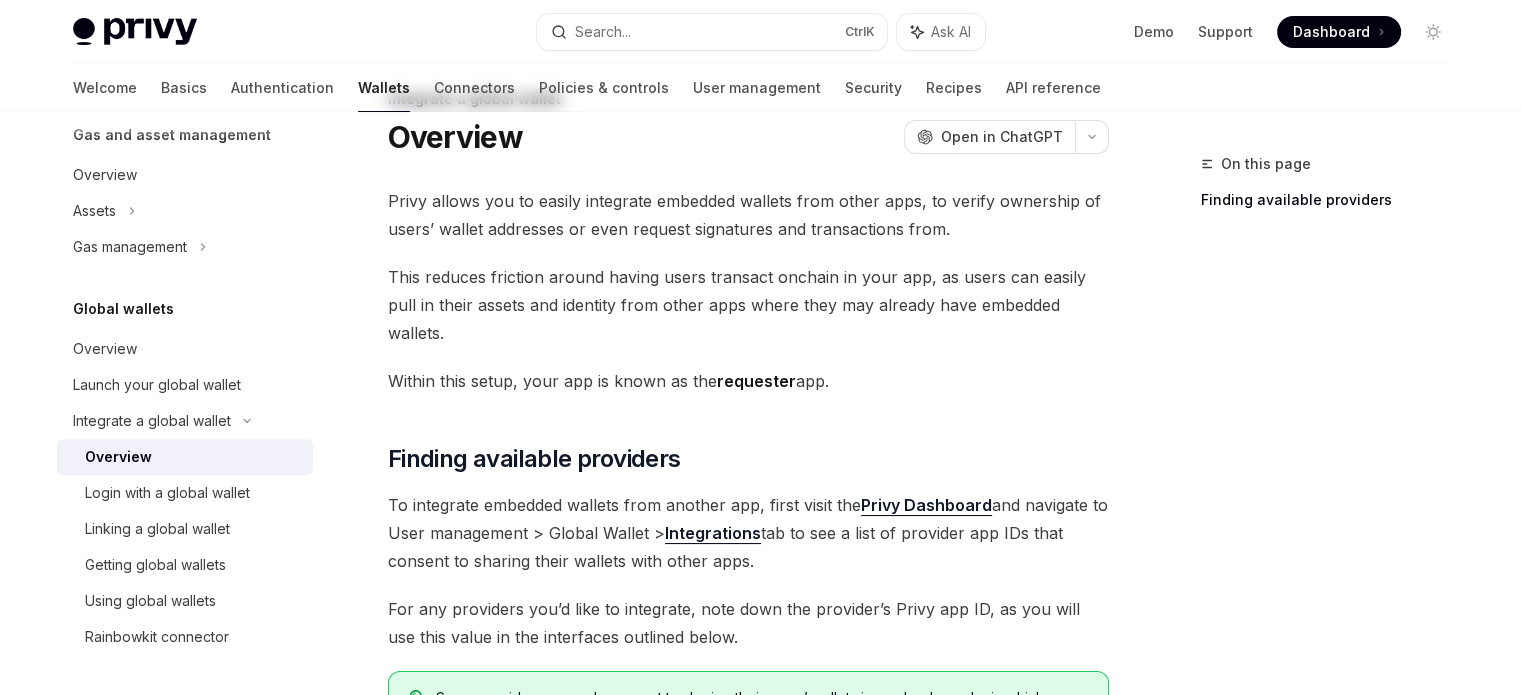scroll, scrollTop: 100, scrollLeft: 0, axis: vertical 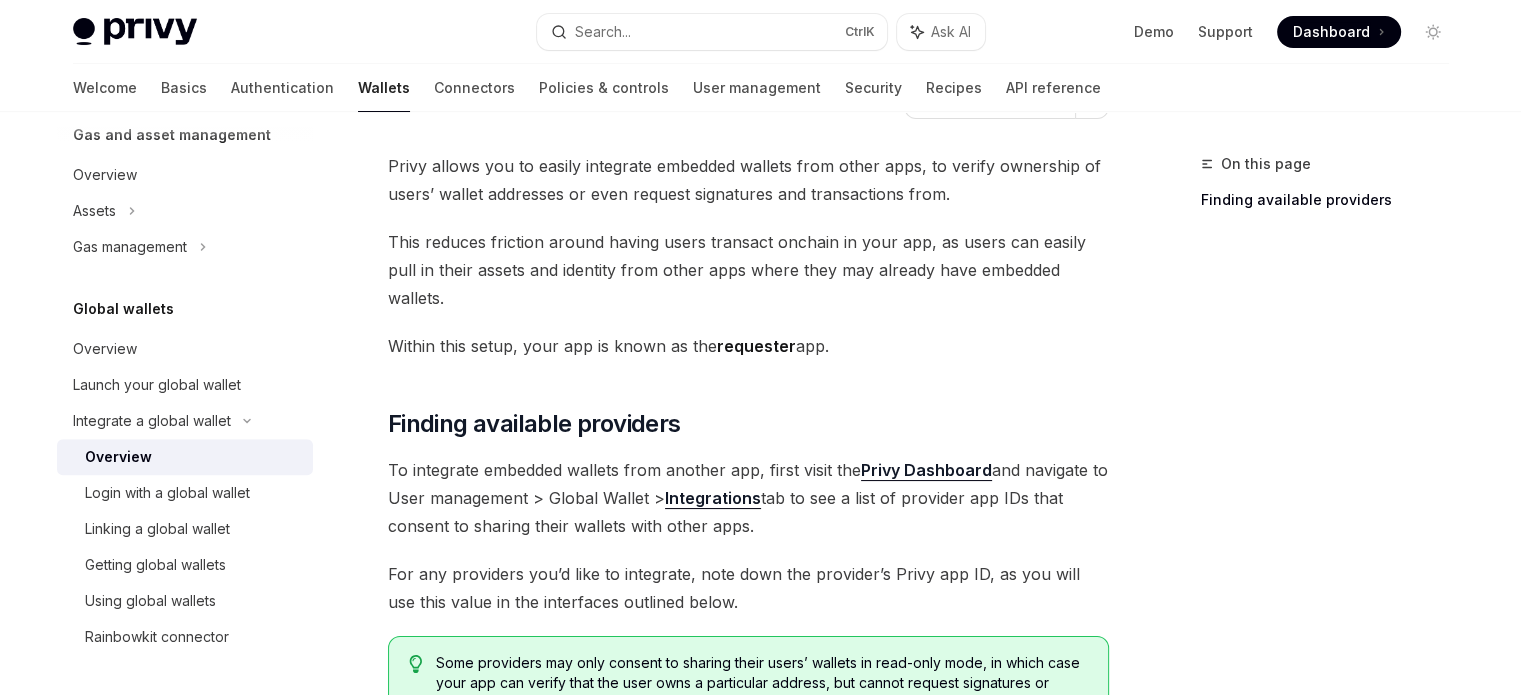 click on "requester" at bounding box center (756, 346) 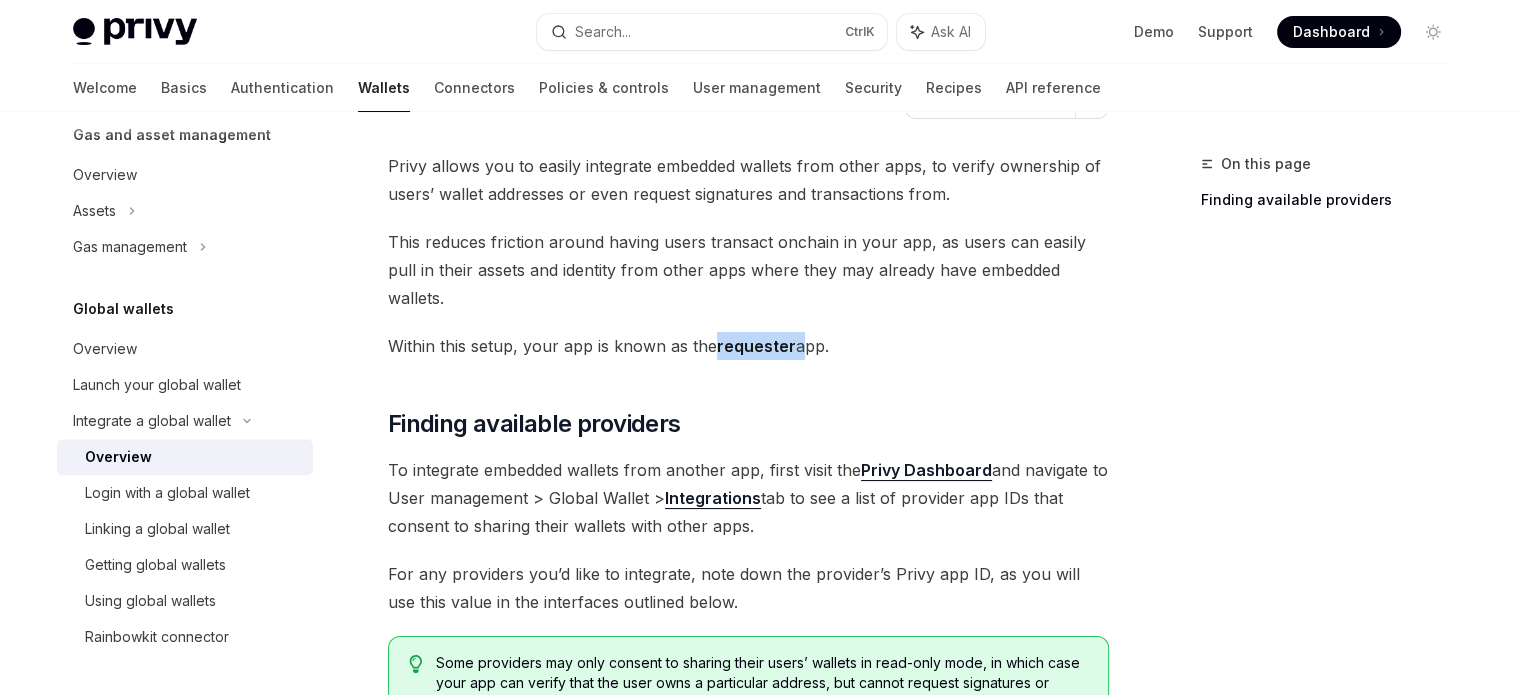 click on "requester" at bounding box center [756, 346] 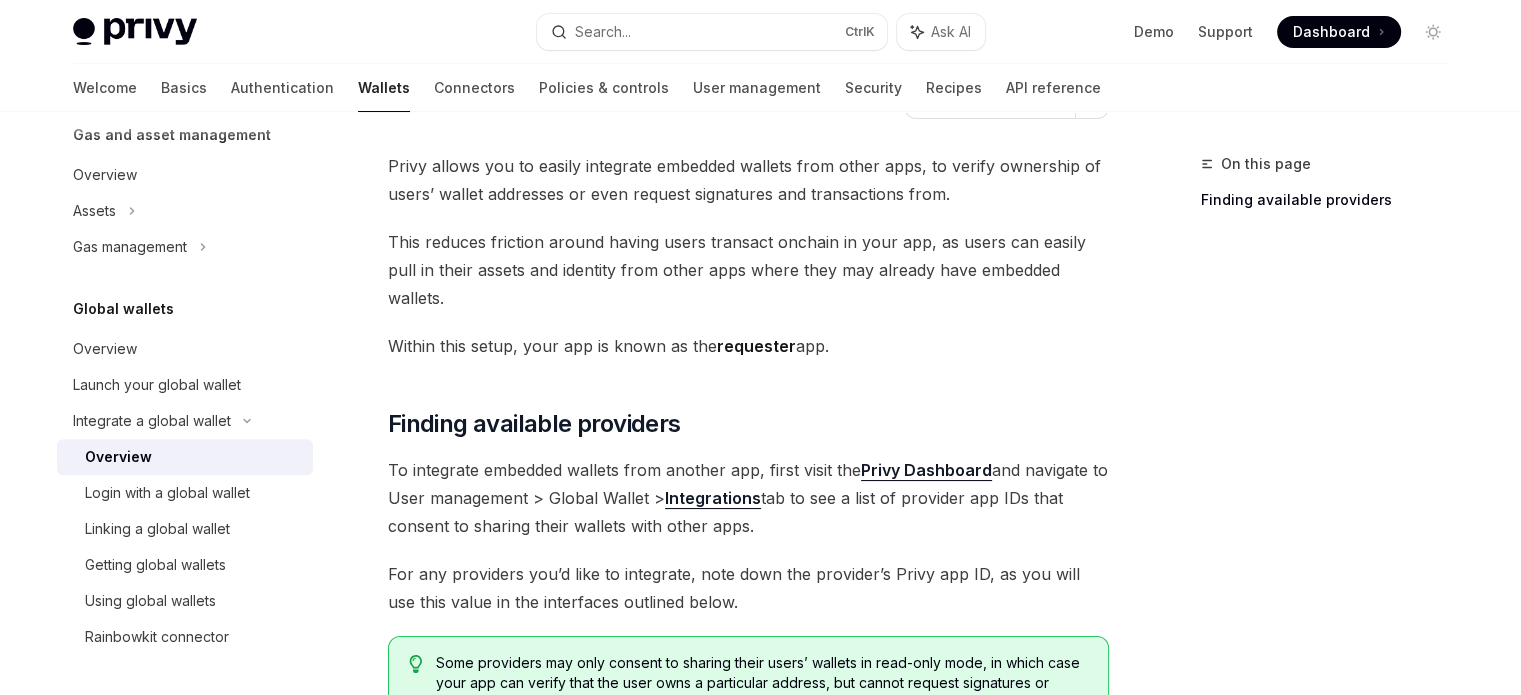 click on "This reduces friction around having users transact onchain in your app, as users can easily pull in their assets and identity from other apps where they may already have embedded wallets." at bounding box center (748, 270) 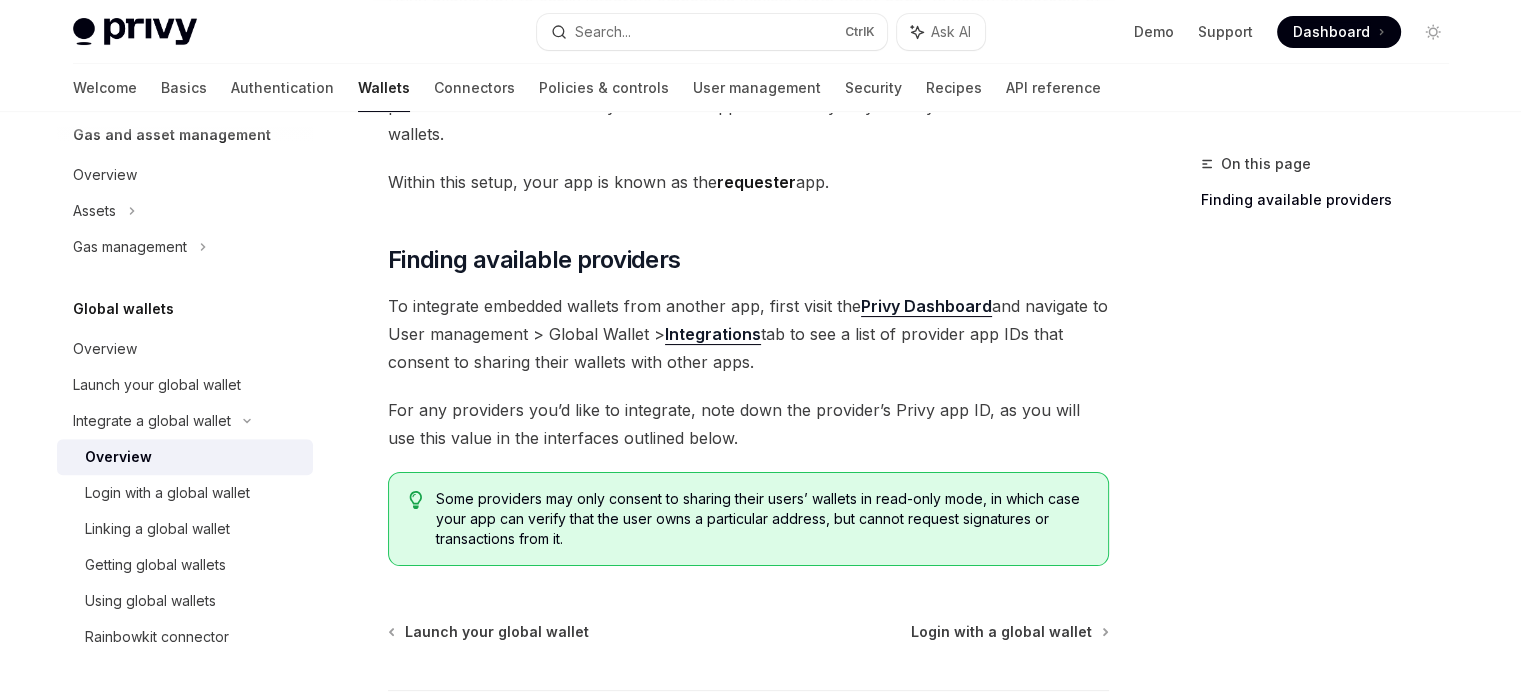scroll, scrollTop: 300, scrollLeft: 0, axis: vertical 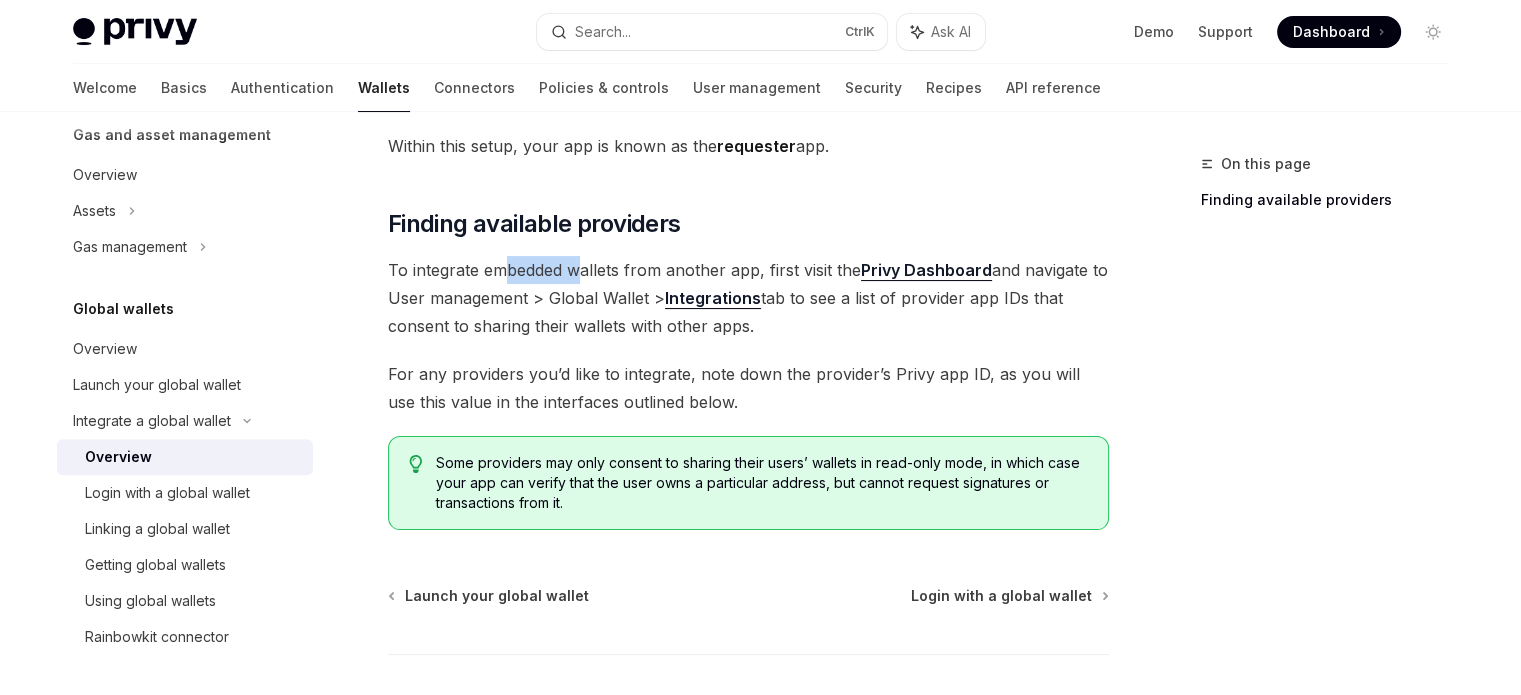 drag, startPoint x: 499, startPoint y: 239, endPoint x: 599, endPoint y: 242, distance: 100.04499 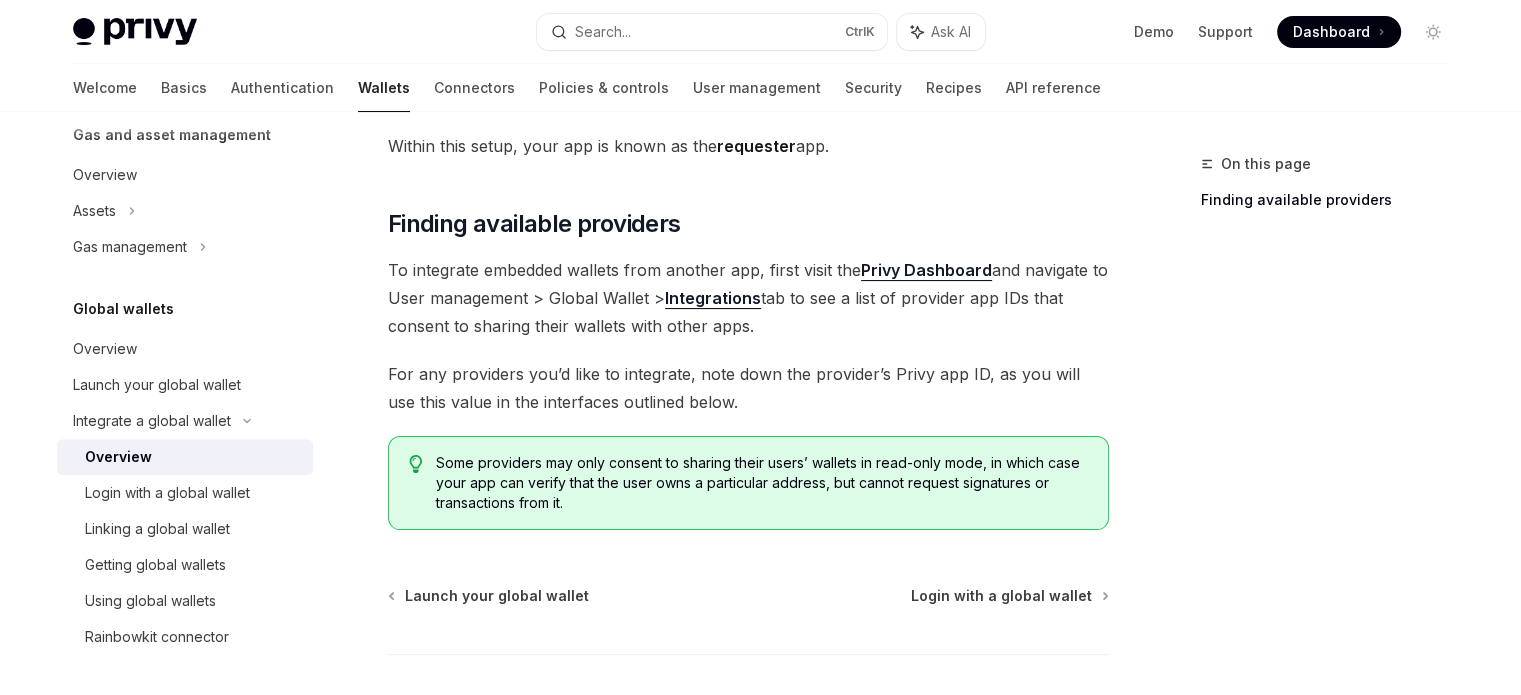 click on "To integrate embedded wallets from another app, first visit the  Privy Dashboard  and navigate to User management > Global Wallet >  Integrations  tab to see a list of provider app IDs that consent to sharing their wallets with other apps." at bounding box center [748, 298] 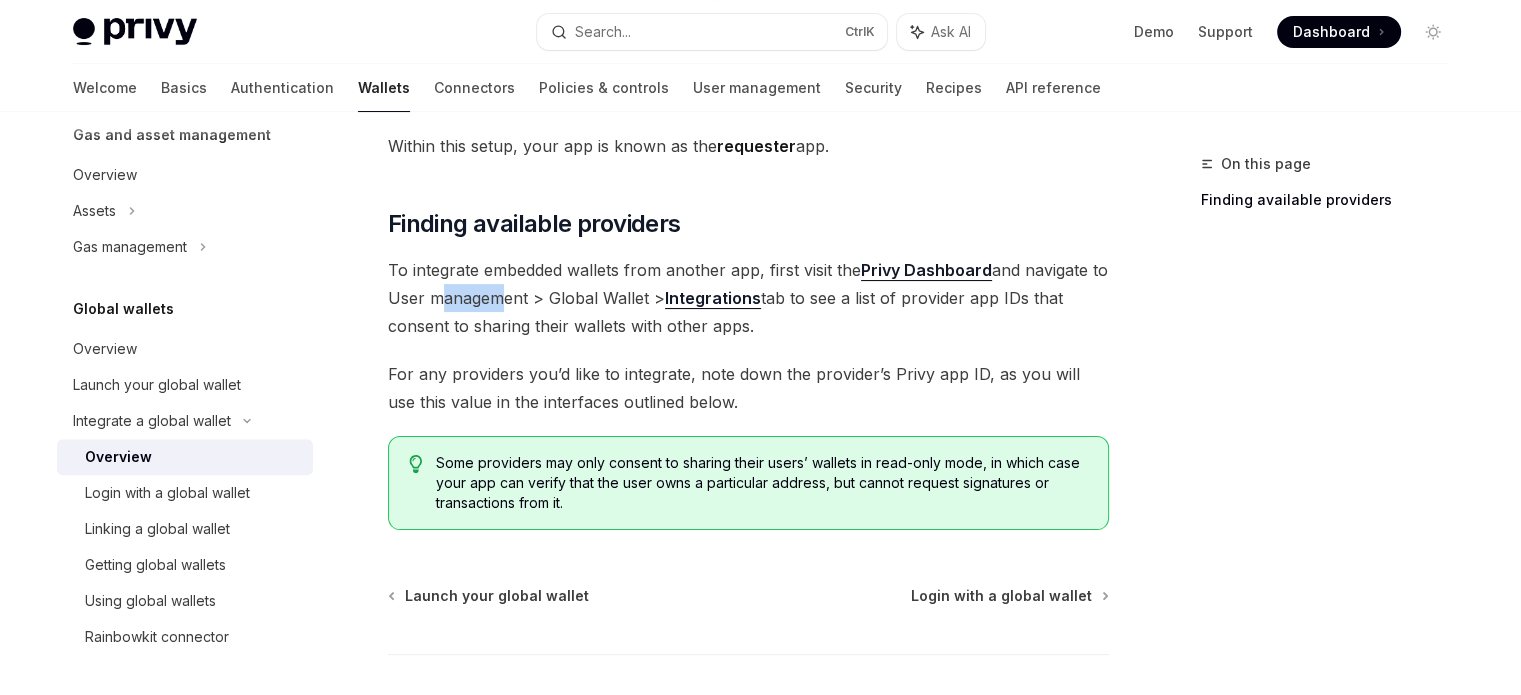 drag, startPoint x: 445, startPoint y: 275, endPoint x: 528, endPoint y: 267, distance: 83.38465 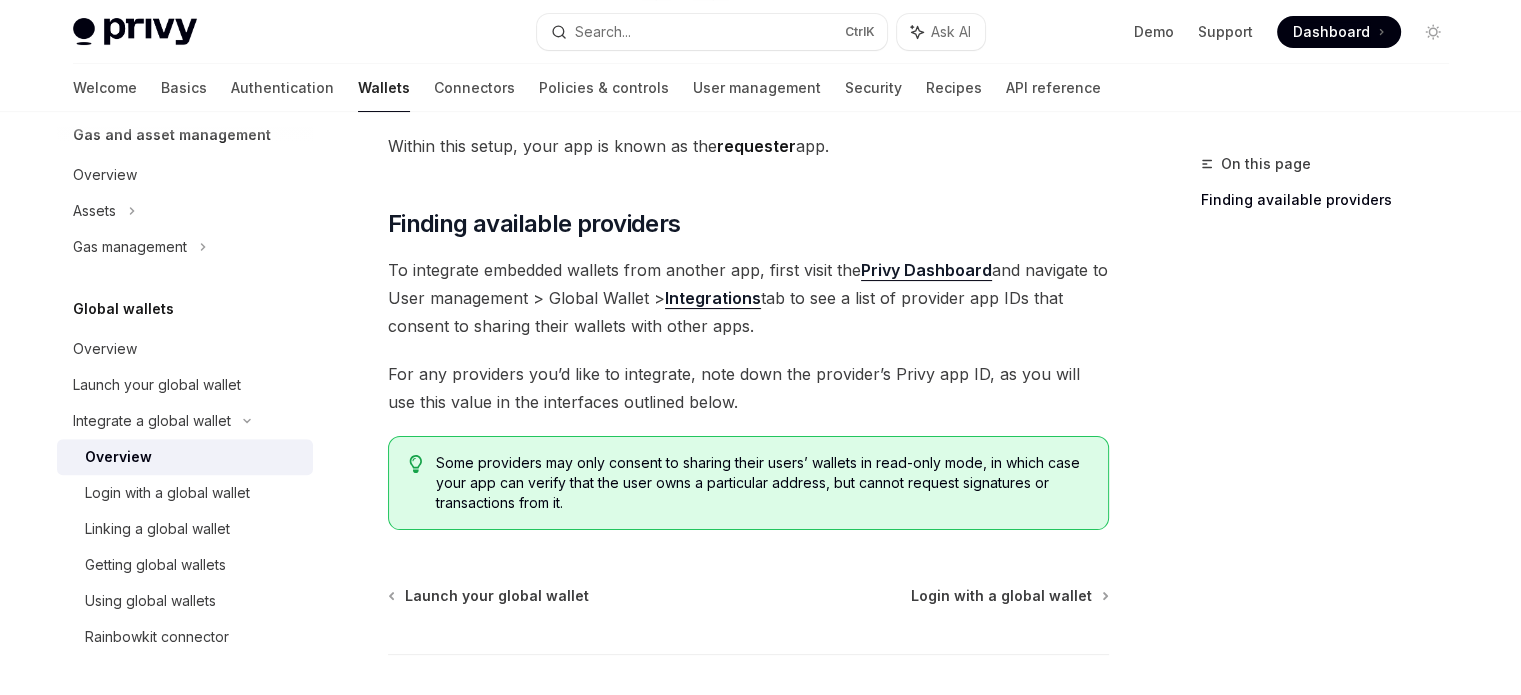 click on "To integrate embedded wallets from another app, first visit the  Privy Dashboard  and navigate to User management > Global Wallet >  Integrations  tab to see a list of provider app IDs that consent to sharing their wallets with other apps." at bounding box center [748, 298] 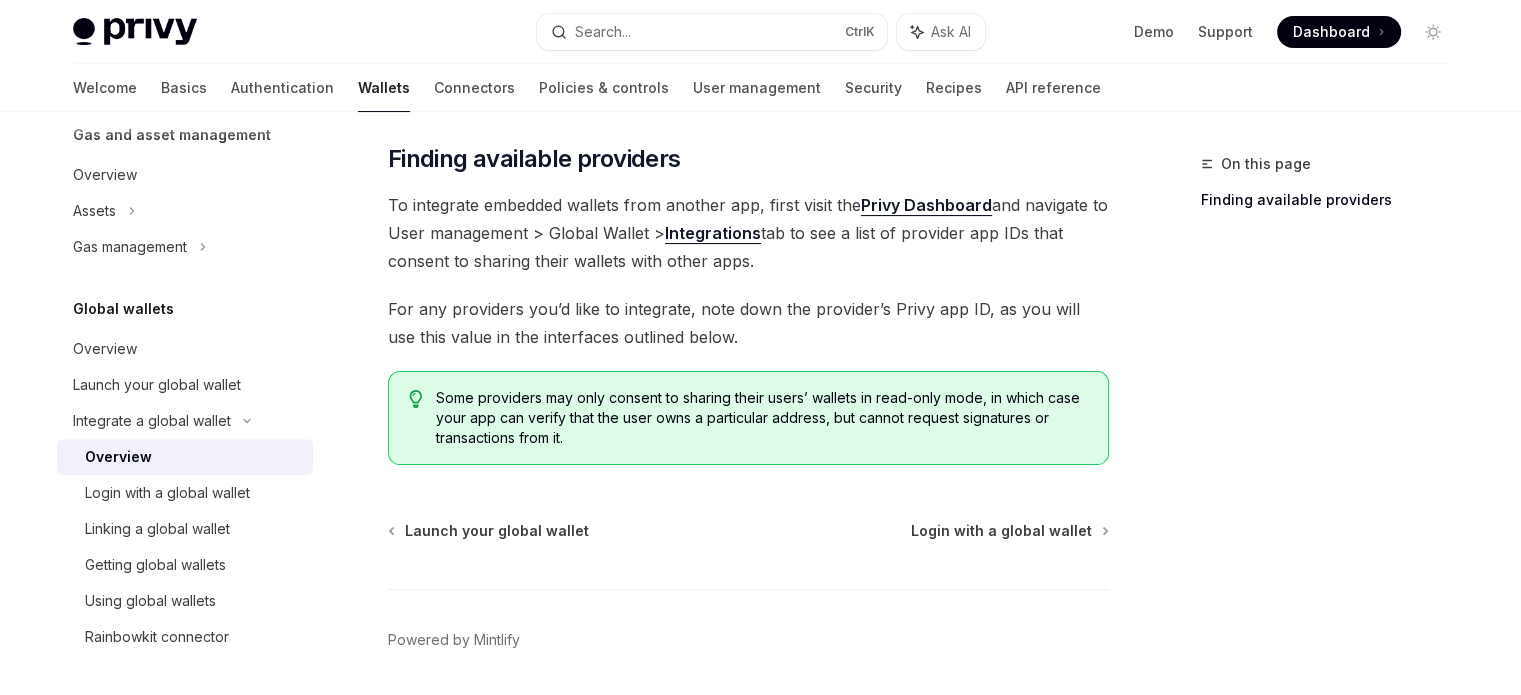 scroll, scrollTop: 400, scrollLeft: 0, axis: vertical 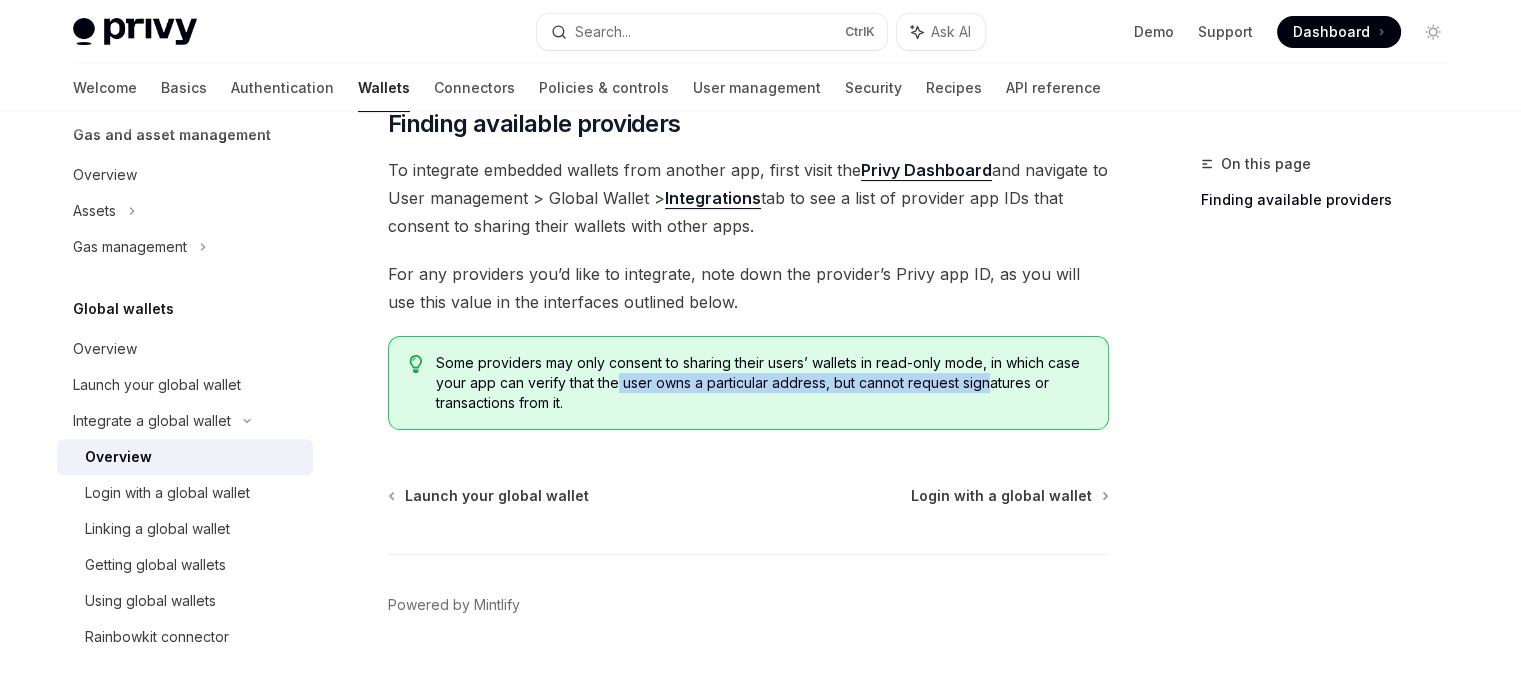 drag, startPoint x: 618, startPoint y: 351, endPoint x: 986, endPoint y: 346, distance: 368.03397 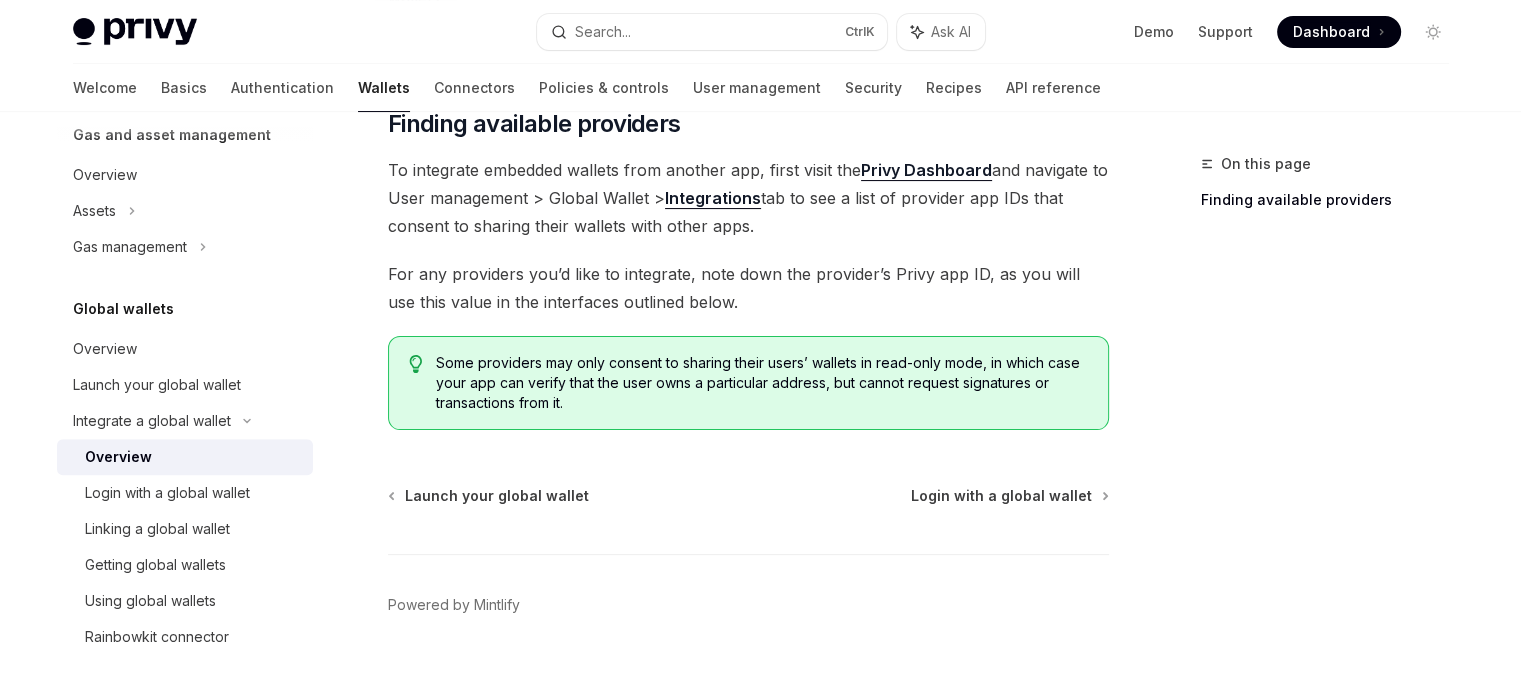 click on "Some providers may only consent to sharing their users’ wallets in read-only mode, in which case
your app can verify that the user owns a particular address, but cannot request signatures or
transactions from it." at bounding box center (761, 383) 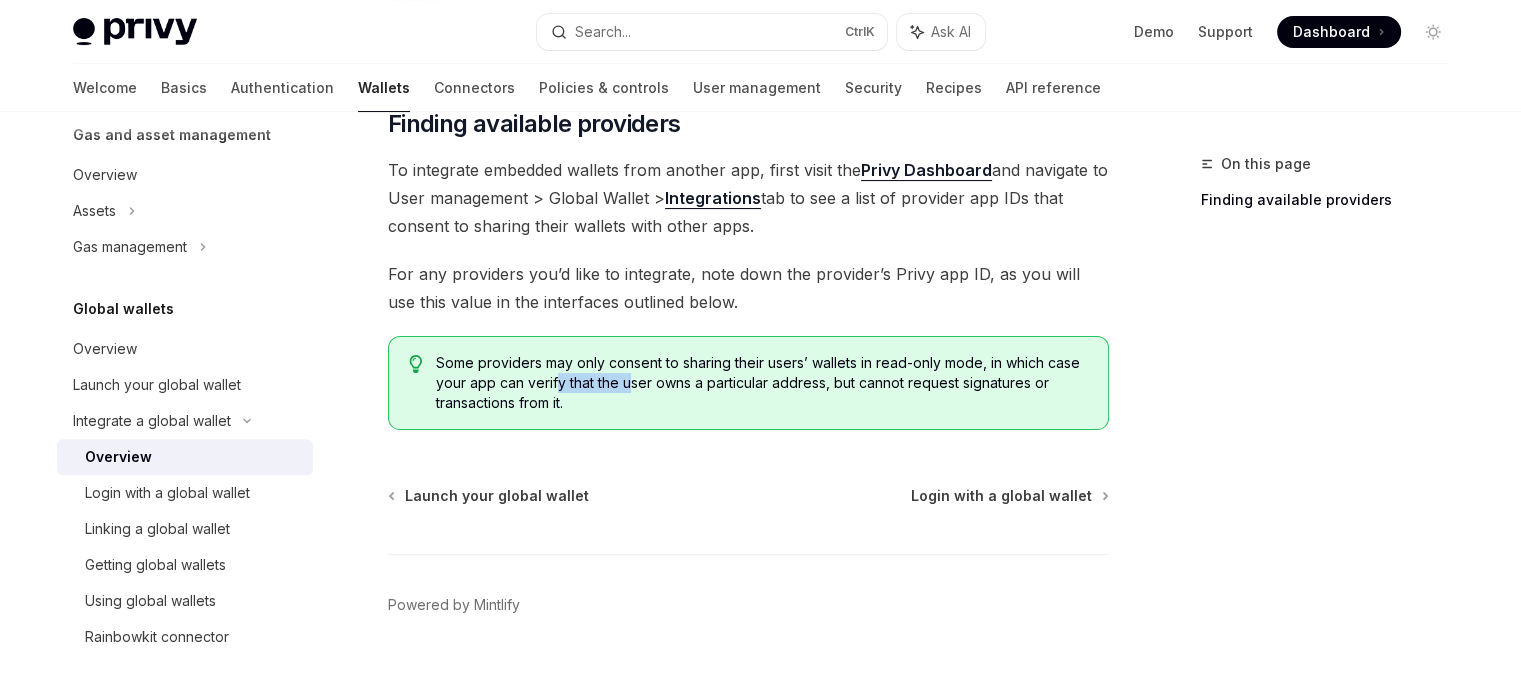 drag, startPoint x: 568, startPoint y: 351, endPoint x: 638, endPoint y: 351, distance: 70 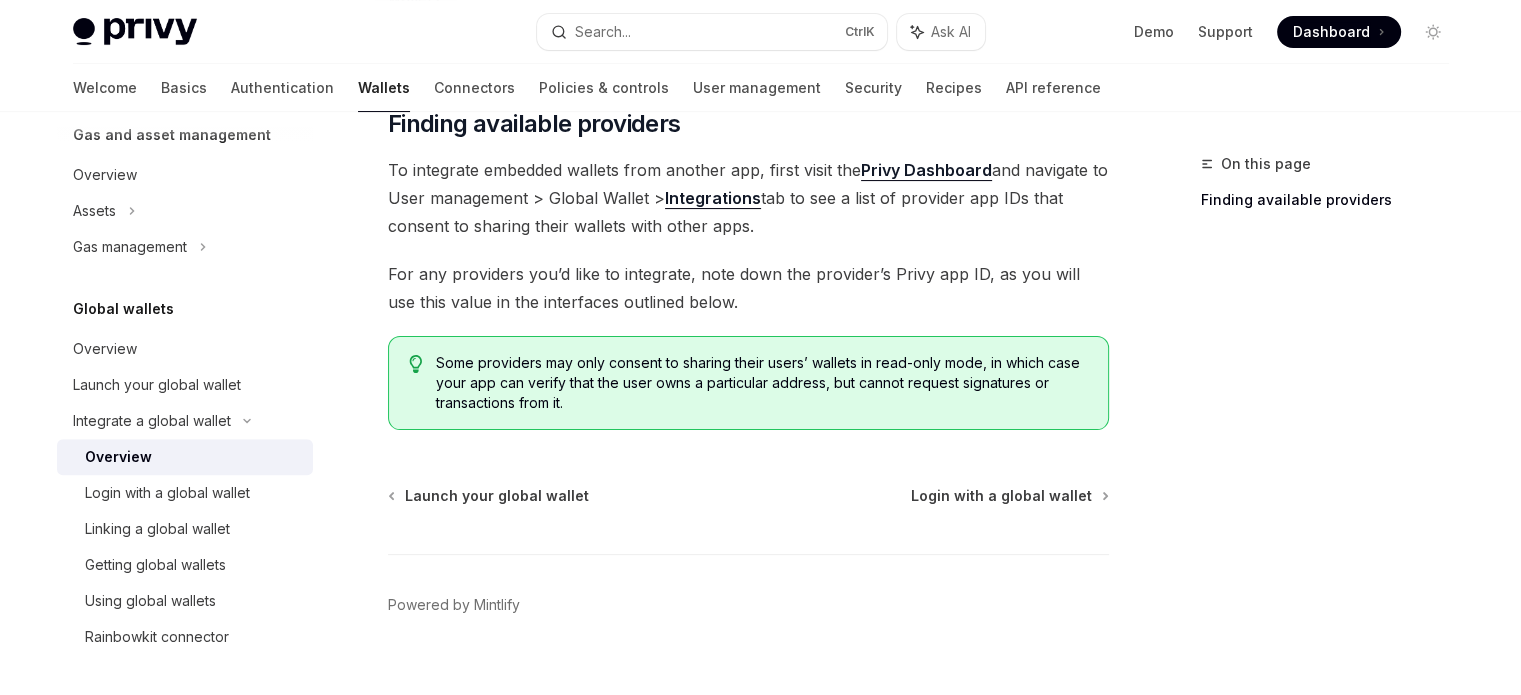 click on "Some providers may only consent to sharing their users’ wallets in read-only mode, in which case
your app can verify that the user owns a particular address, but cannot request signatures or
transactions from it." at bounding box center [761, 383] 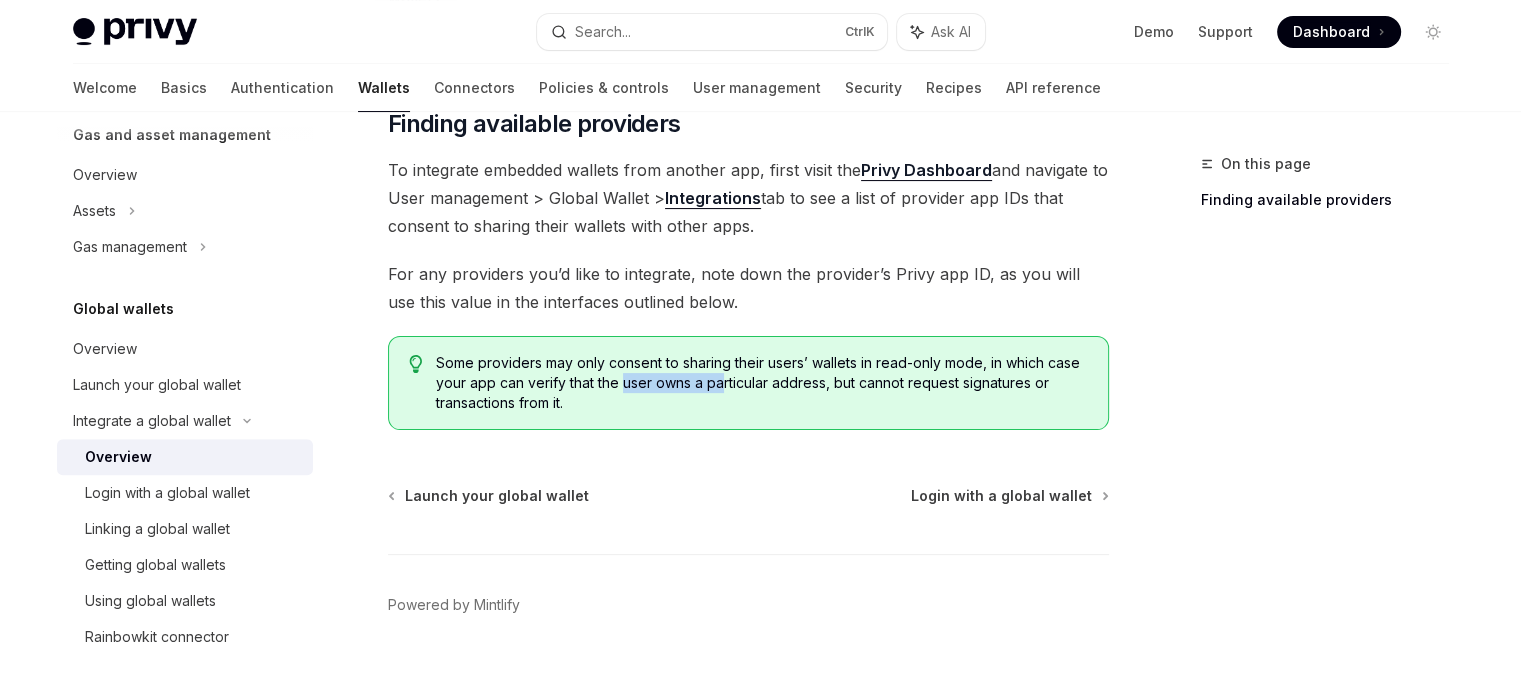 drag, startPoint x: 624, startPoint y: 359, endPoint x: 805, endPoint y: 359, distance: 181 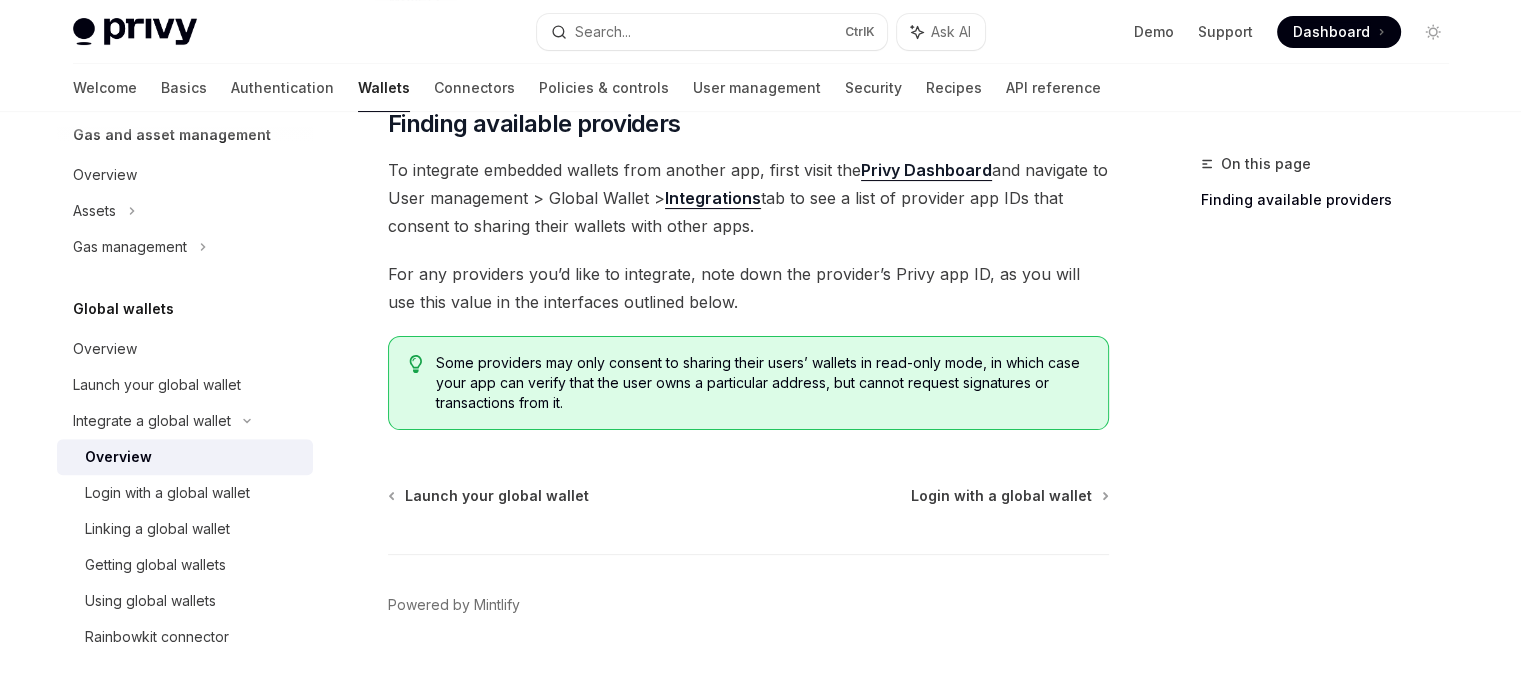 click on "Some providers may only consent to sharing their users’ wallets in read-only mode, in which case
your app can verify that the user owns a particular address, but cannot request signatures or
transactions from it." at bounding box center [761, 383] 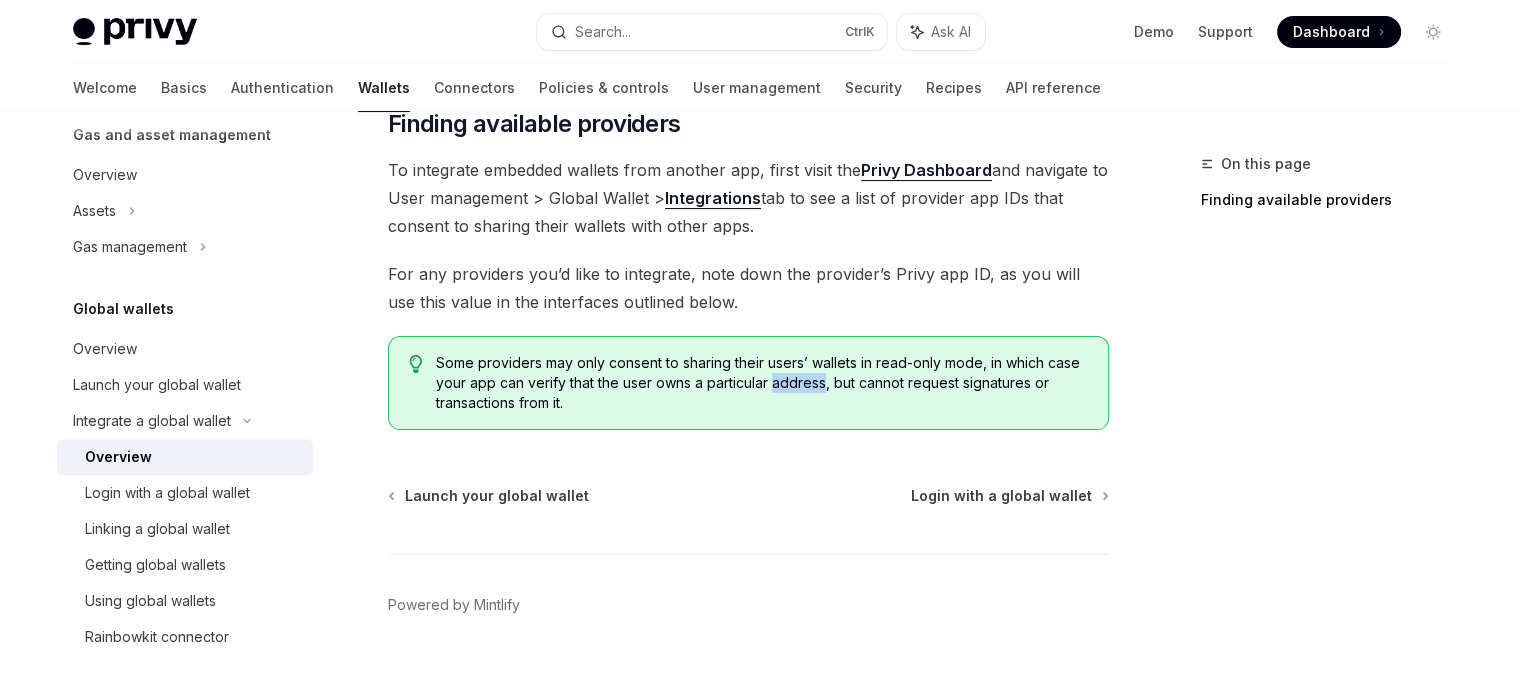 click on "Some providers may only consent to sharing their users’ wallets in read-only mode, in which case
your app can verify that the user owns a particular address, but cannot request signatures or
transactions from it." at bounding box center (761, 383) 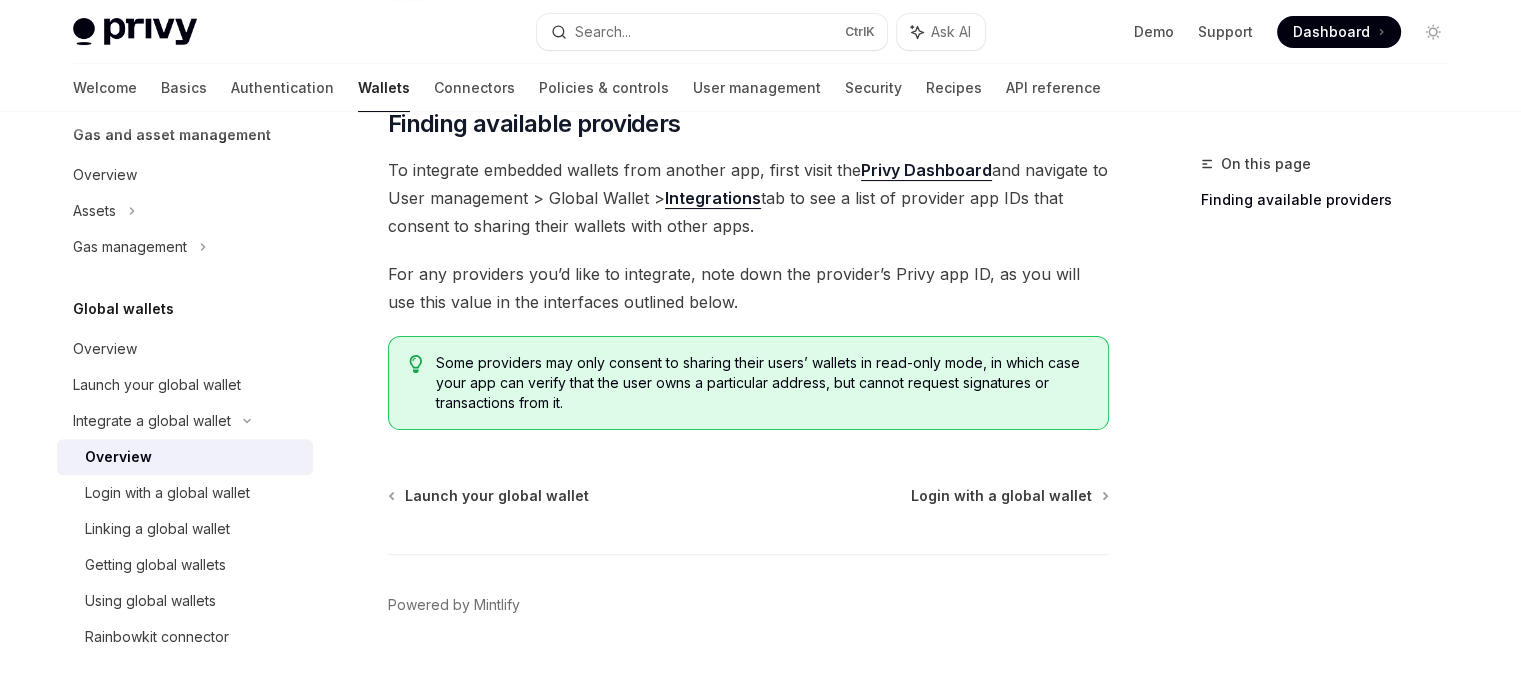 click on "Some providers may only consent to sharing their users’ wallets in read-only mode, in which case
your app can verify that the user owns a particular address, but cannot request signatures or
transactions from it." at bounding box center [761, 383] 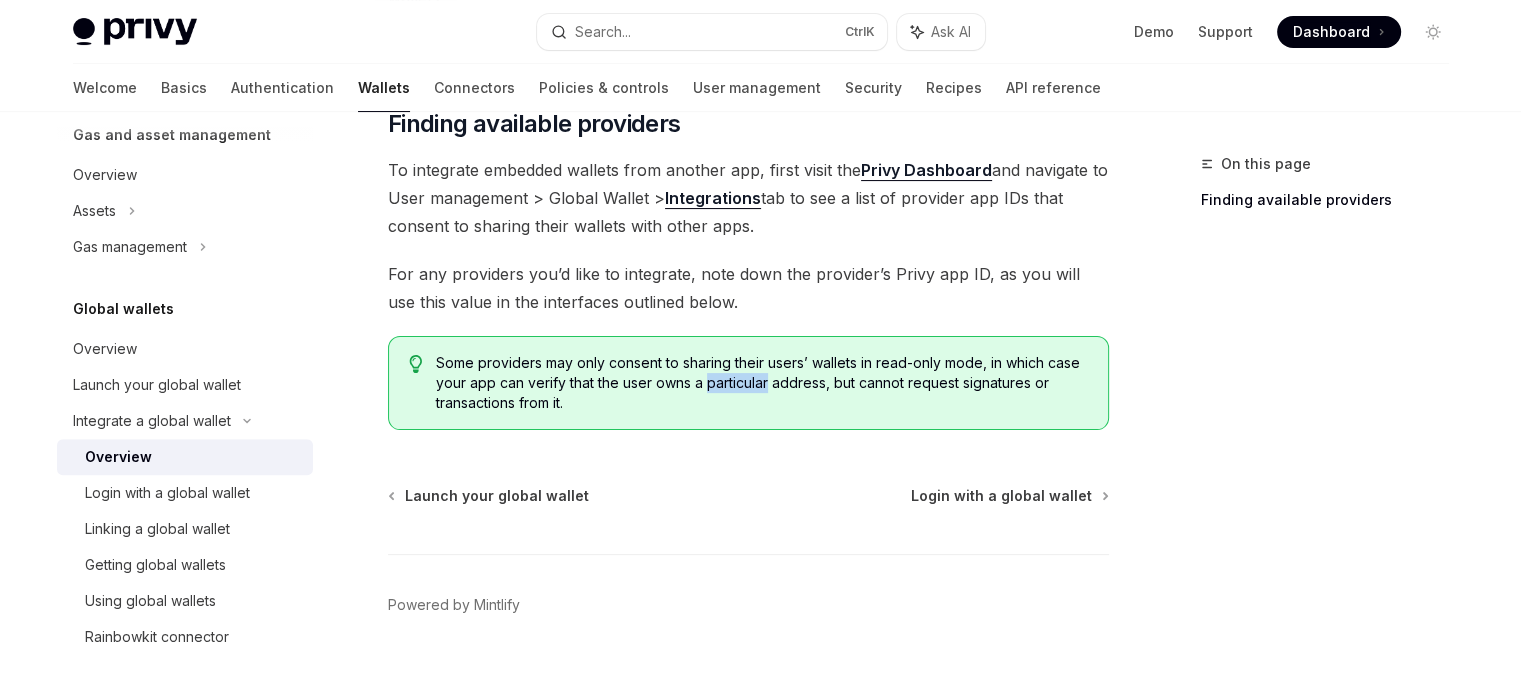 click on "Some providers may only consent to sharing their users’ wallets in read-only mode, in which case
your app can verify that the user owns a particular address, but cannot request signatures or
transactions from it." at bounding box center (761, 383) 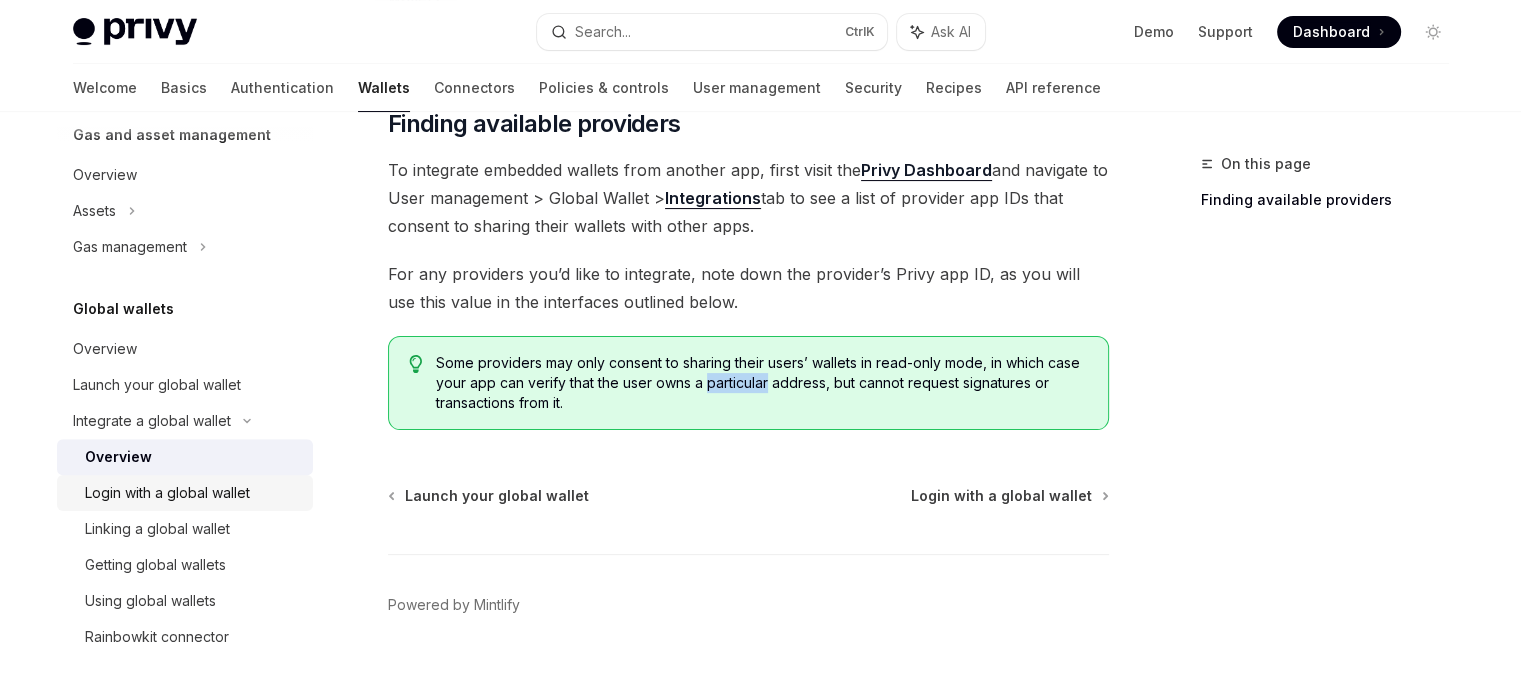 click on "Login with a global wallet" at bounding box center [167, 493] 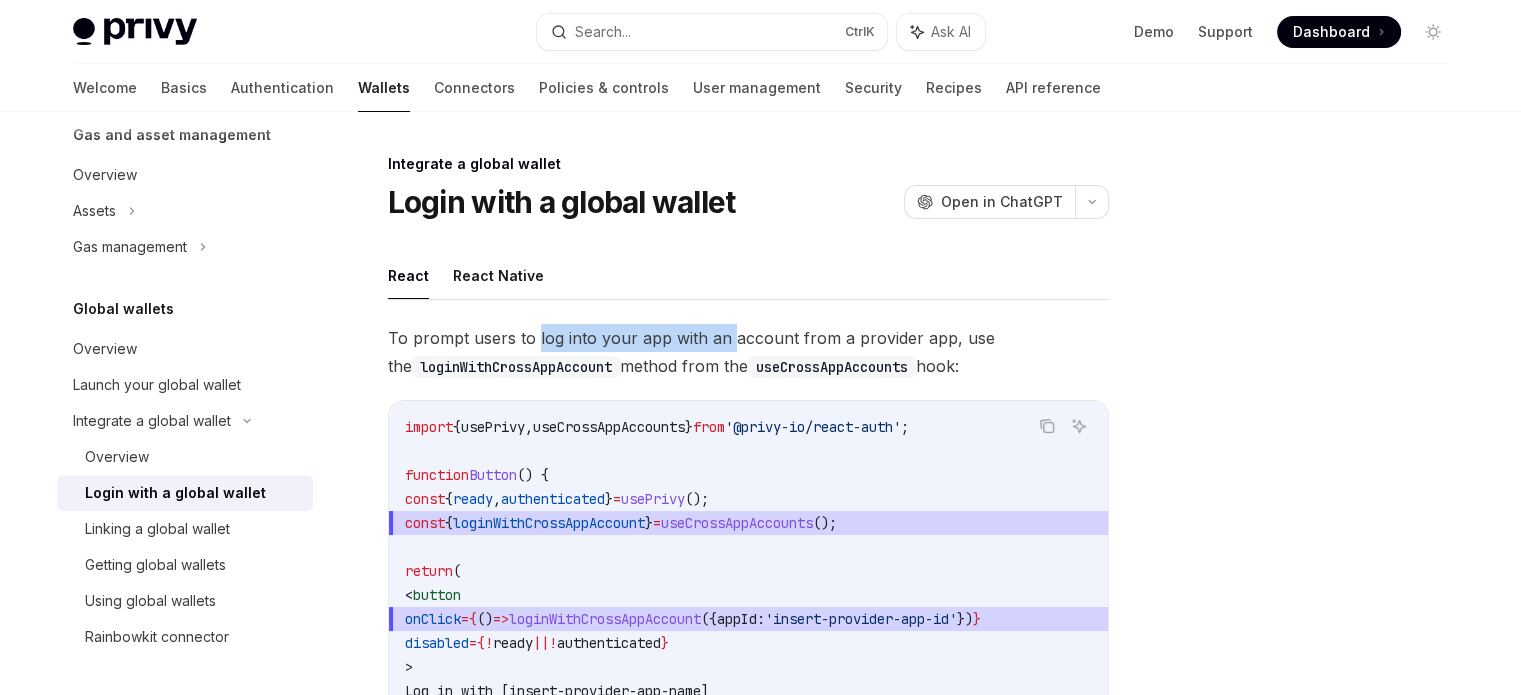 drag, startPoint x: 533, startPoint y: 337, endPoint x: 725, endPoint y: 331, distance: 192.09373 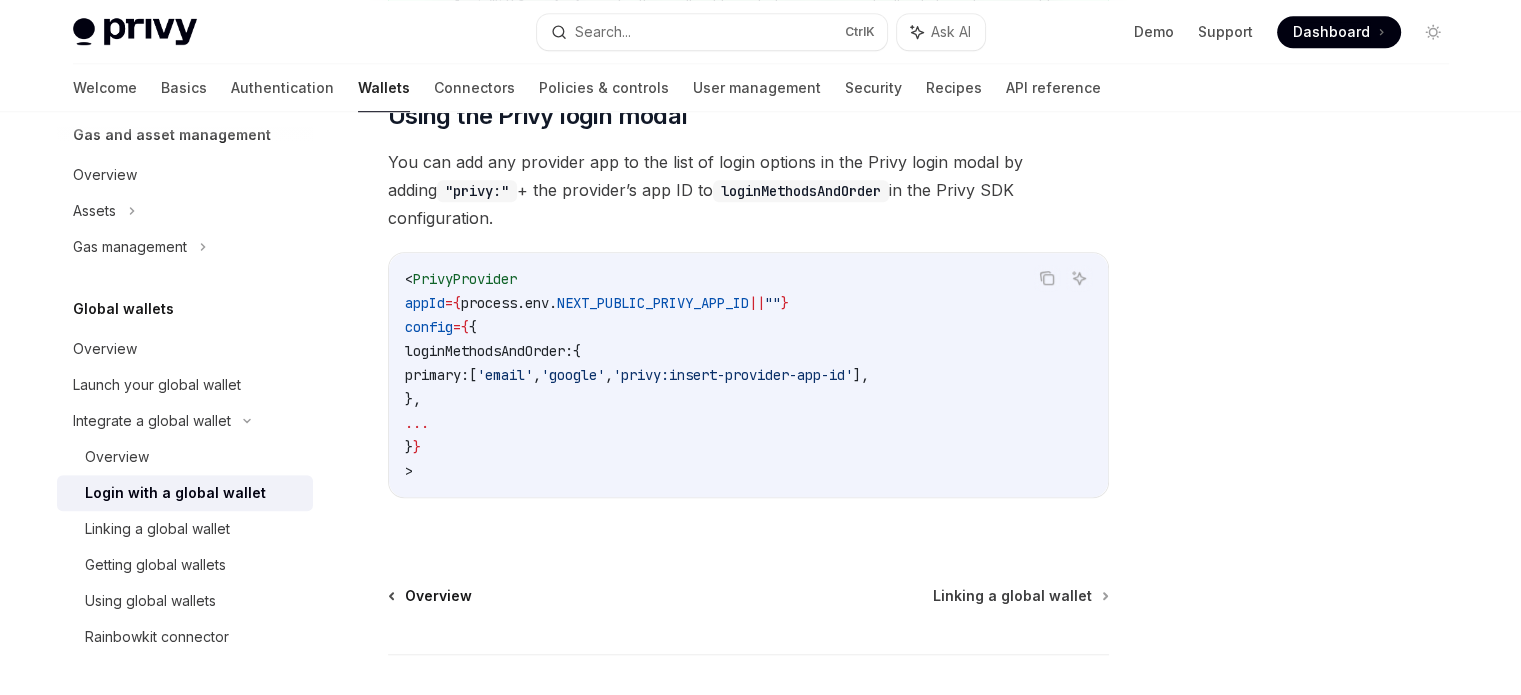 scroll, scrollTop: 1586, scrollLeft: 0, axis: vertical 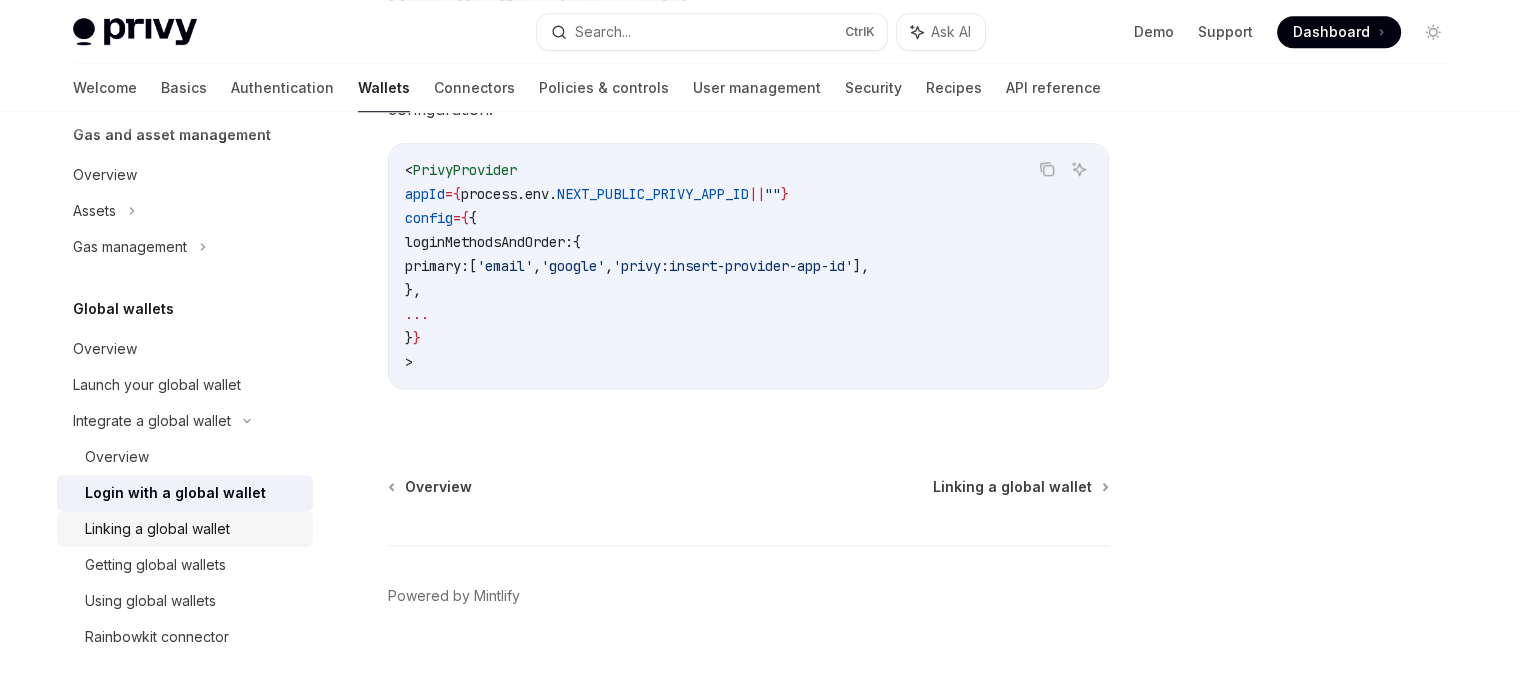 click on "Linking a global wallet" at bounding box center (157, 529) 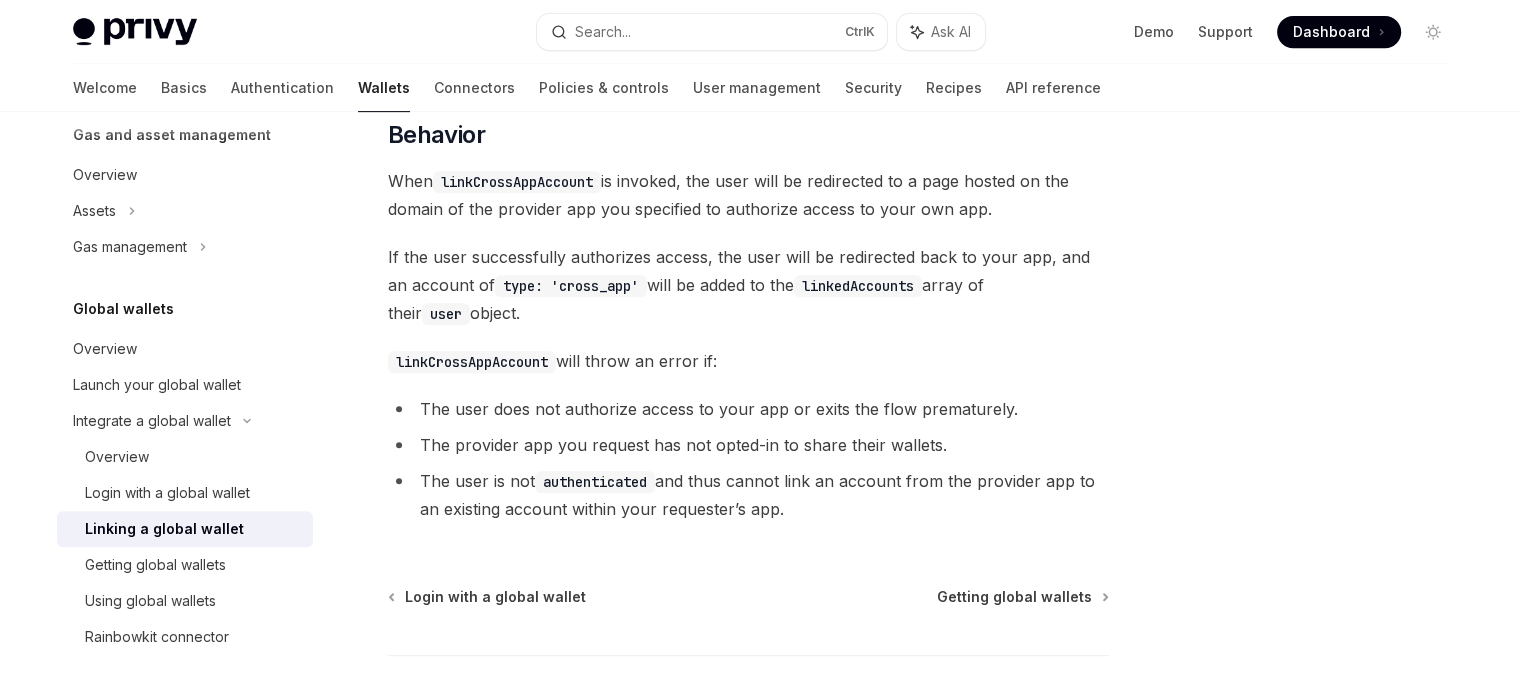 scroll, scrollTop: 1065, scrollLeft: 0, axis: vertical 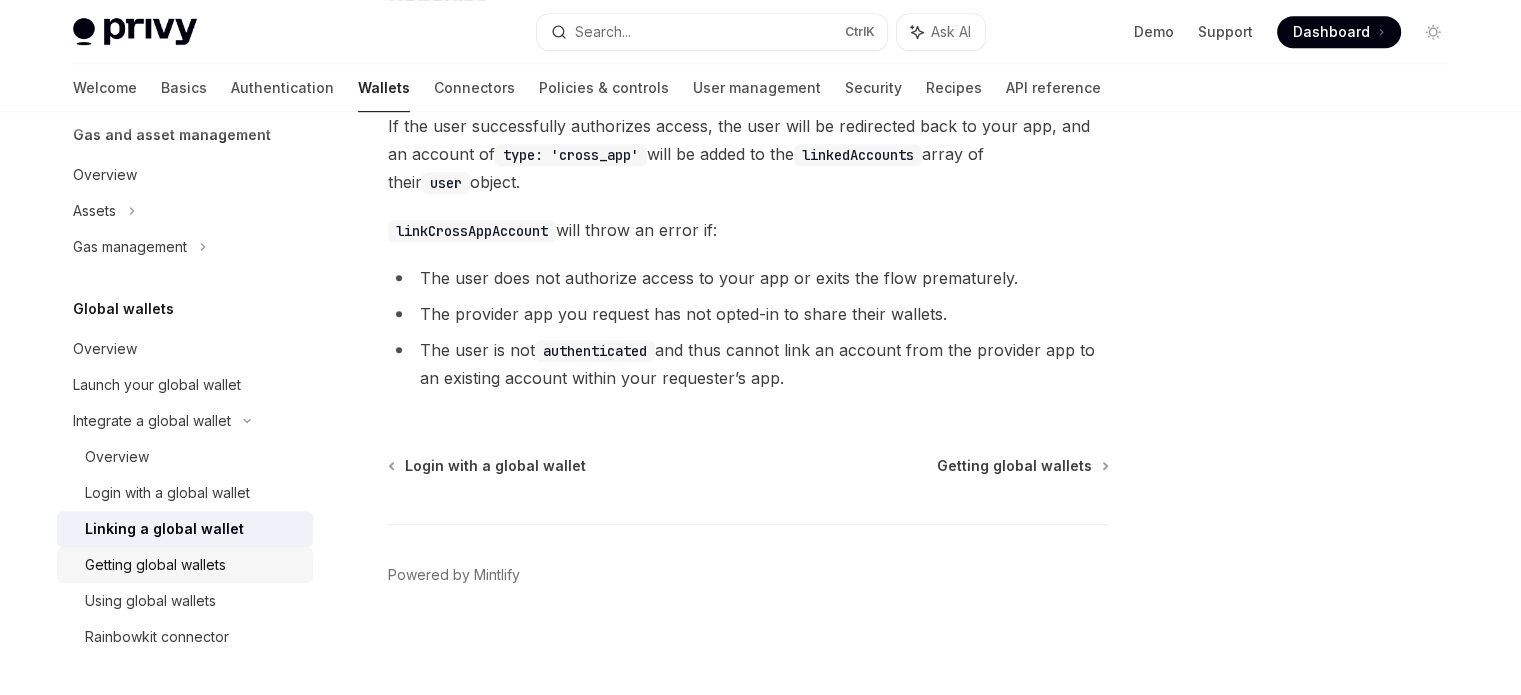 click on "Getting global wallets" at bounding box center [155, 565] 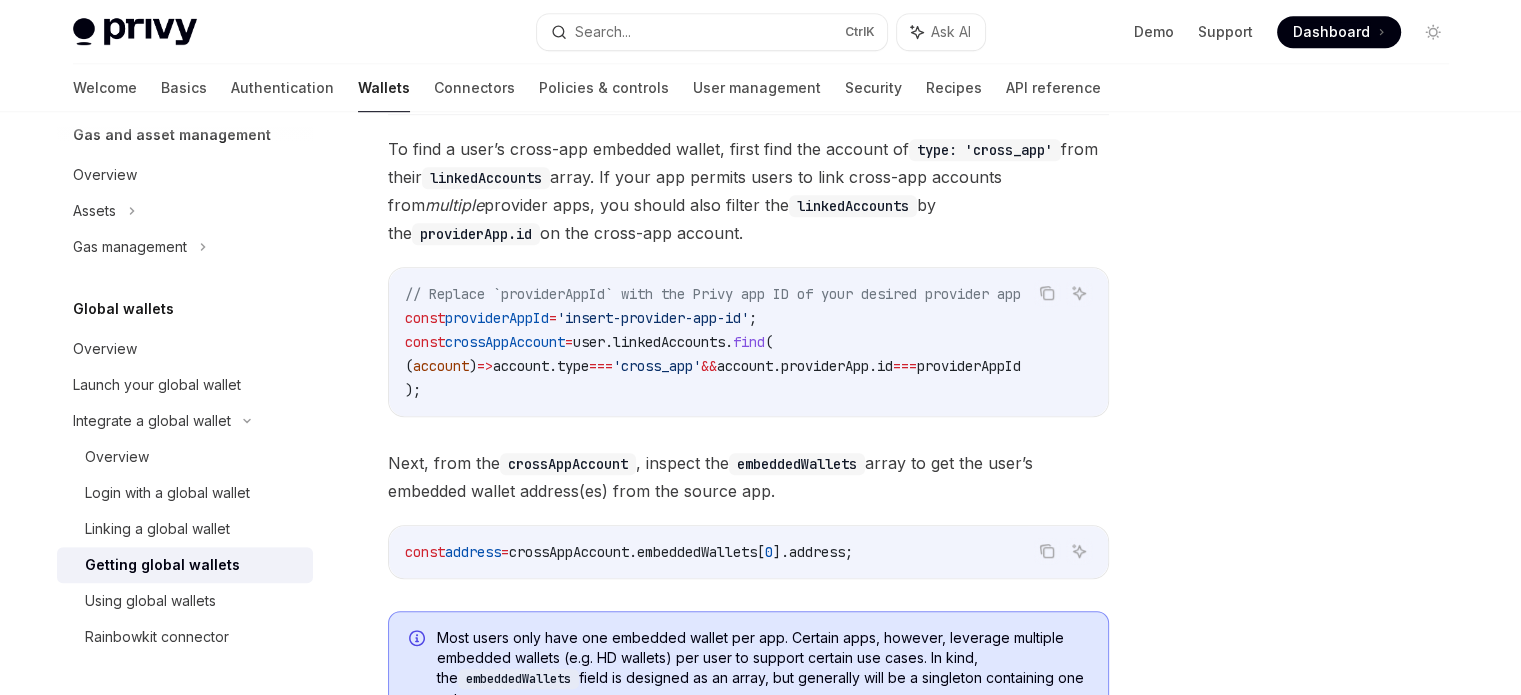 scroll, scrollTop: 1680, scrollLeft: 0, axis: vertical 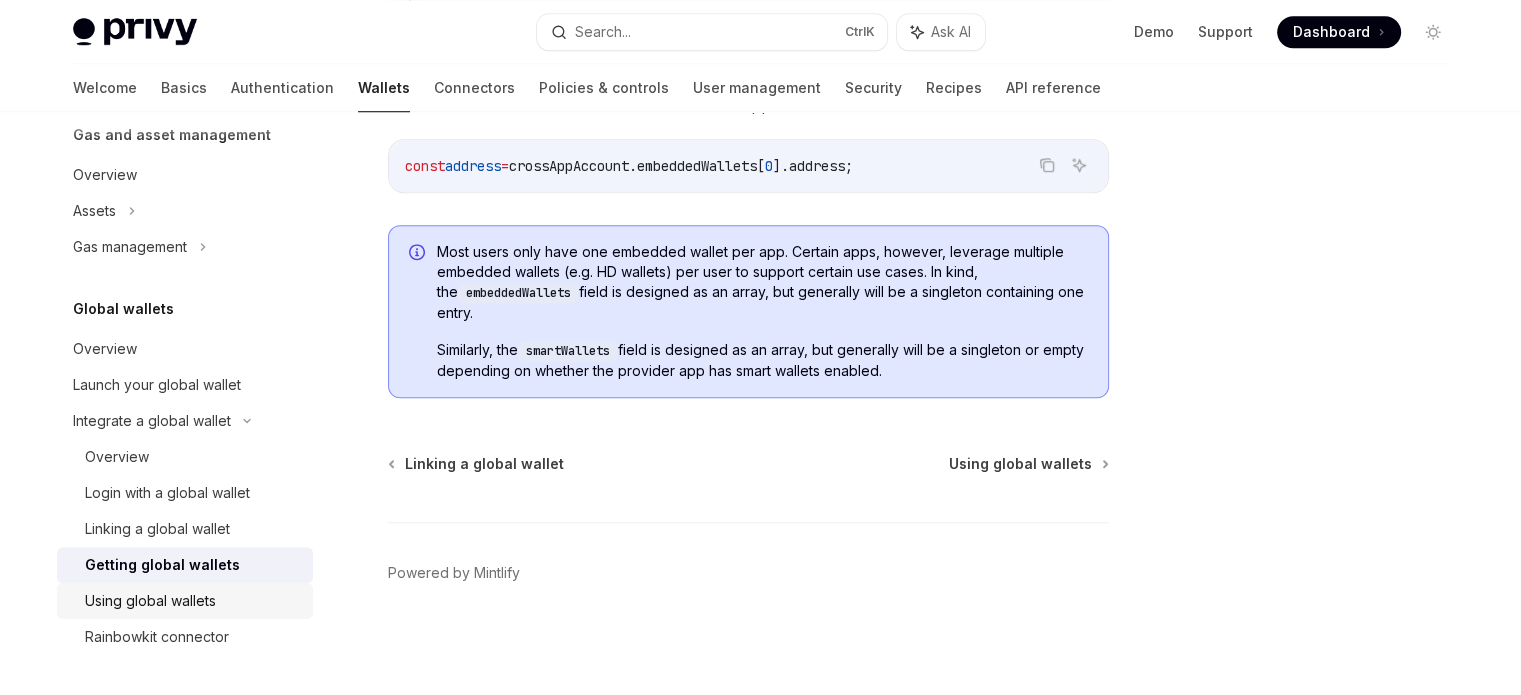 click on "Using global wallets" at bounding box center [150, 601] 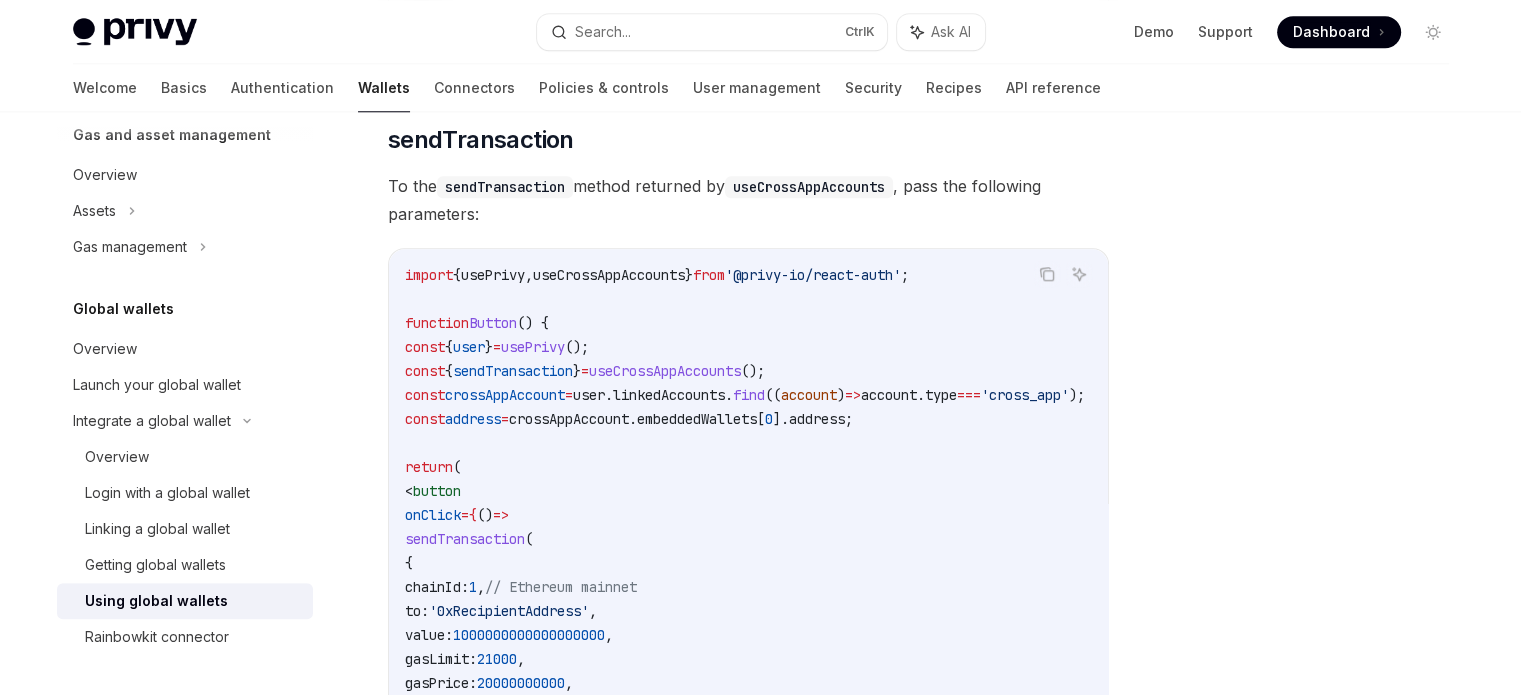 scroll, scrollTop: 2400, scrollLeft: 0, axis: vertical 